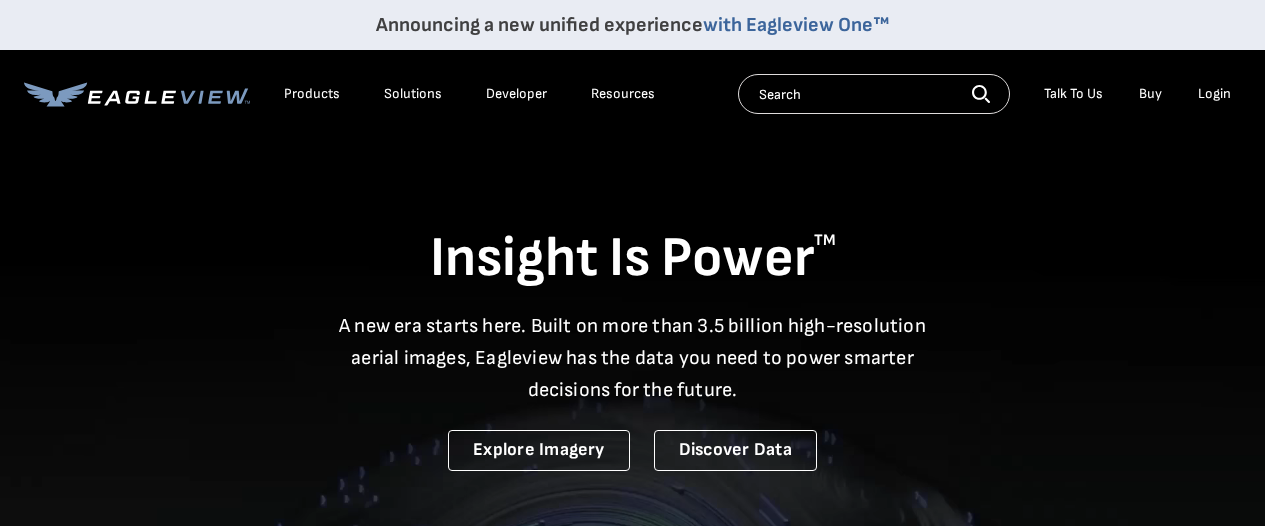 scroll, scrollTop: 0, scrollLeft: 0, axis: both 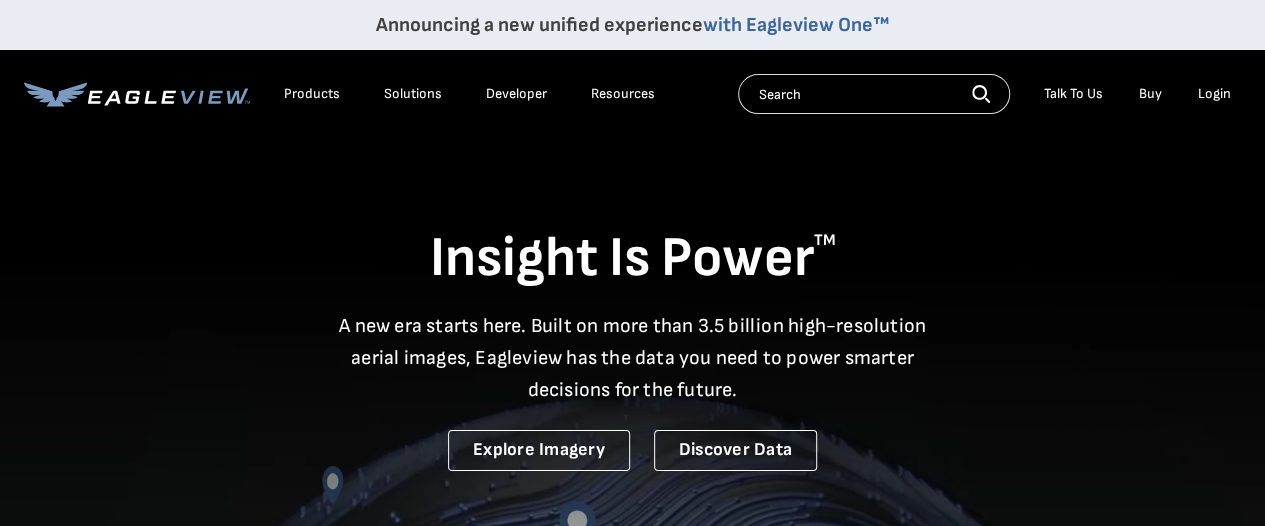 click on "Login" at bounding box center [1214, 94] 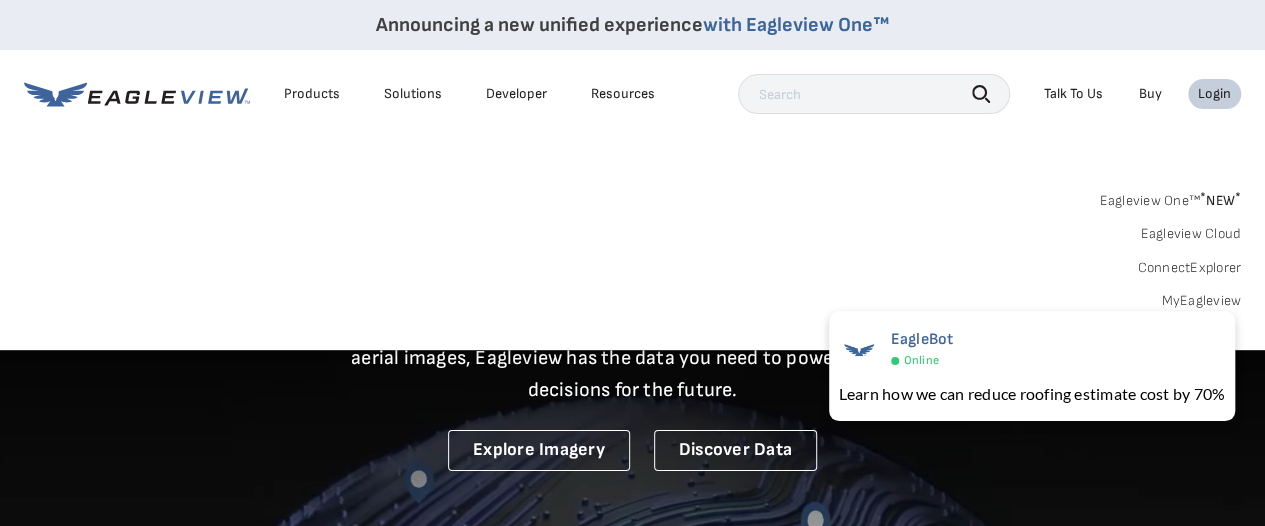 click on "Login" at bounding box center (1214, 94) 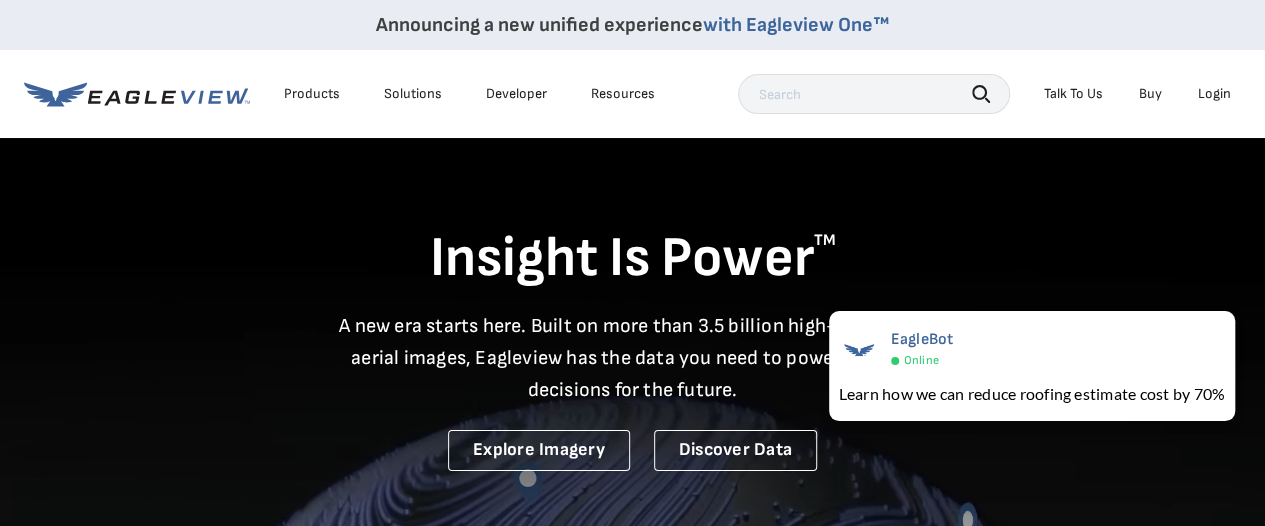 click on "Login" at bounding box center [1214, 94] 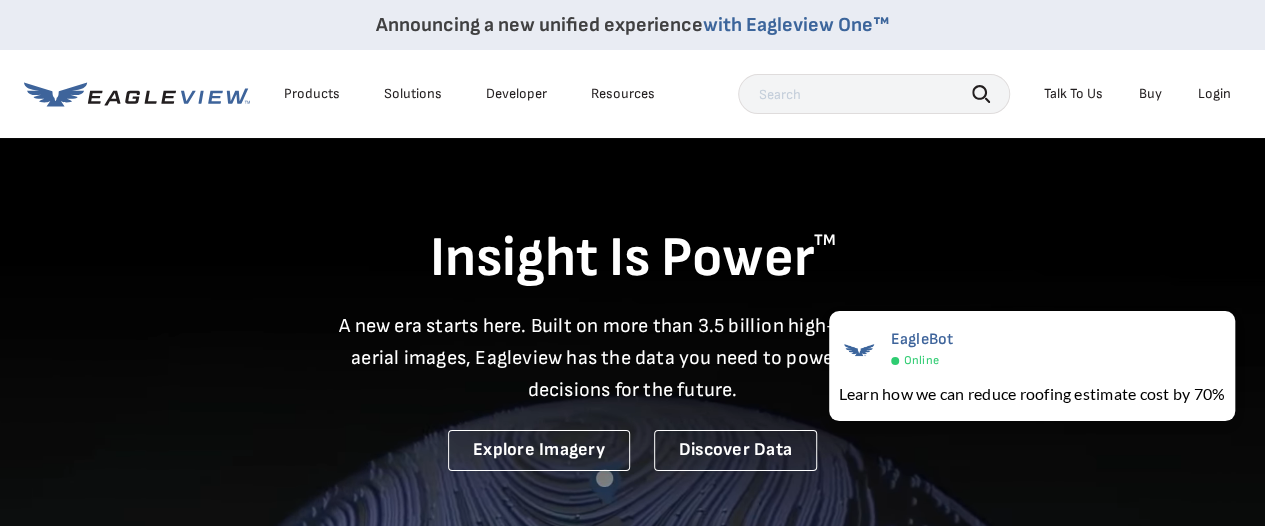 click on "Login" at bounding box center [1214, 94] 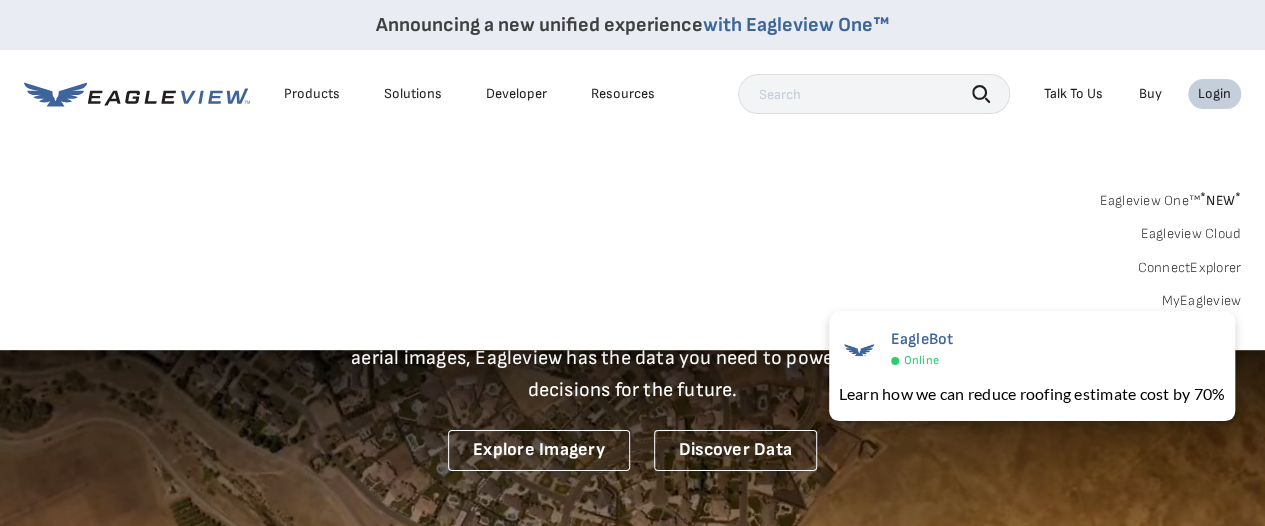 click on "MyEagleview" at bounding box center [1201, 301] 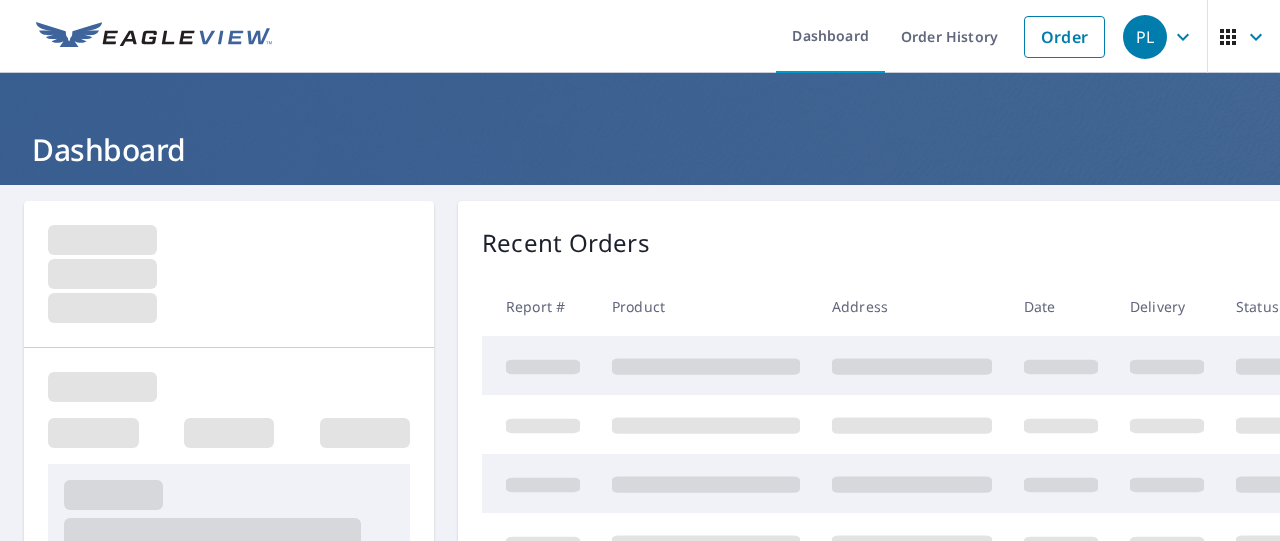 scroll, scrollTop: 0, scrollLeft: 0, axis: both 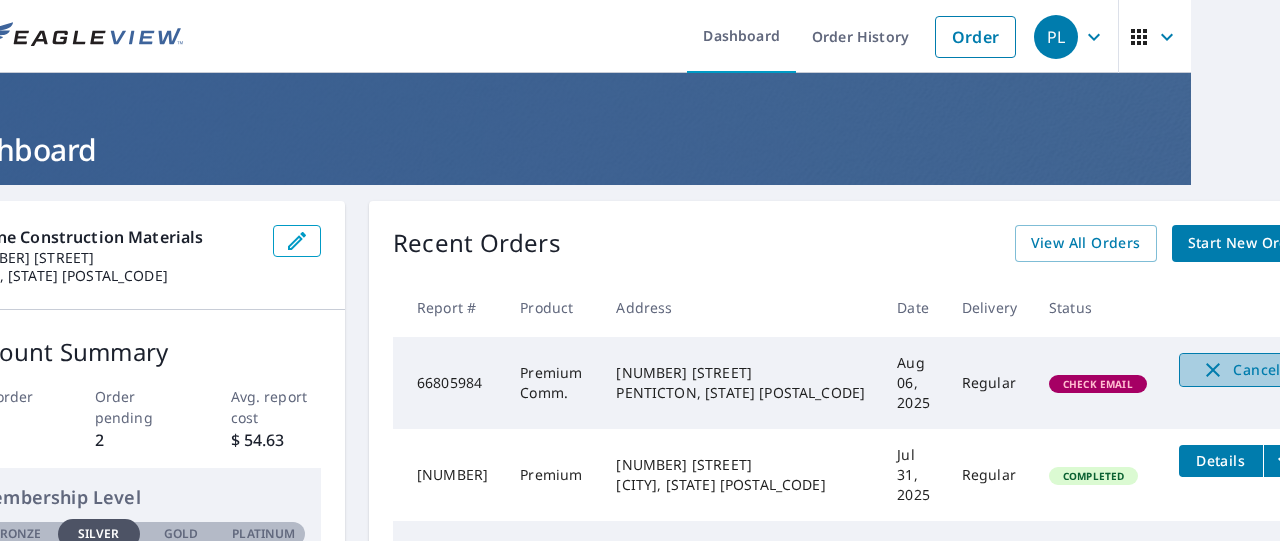 click on "Cancel" at bounding box center (1241, 370) 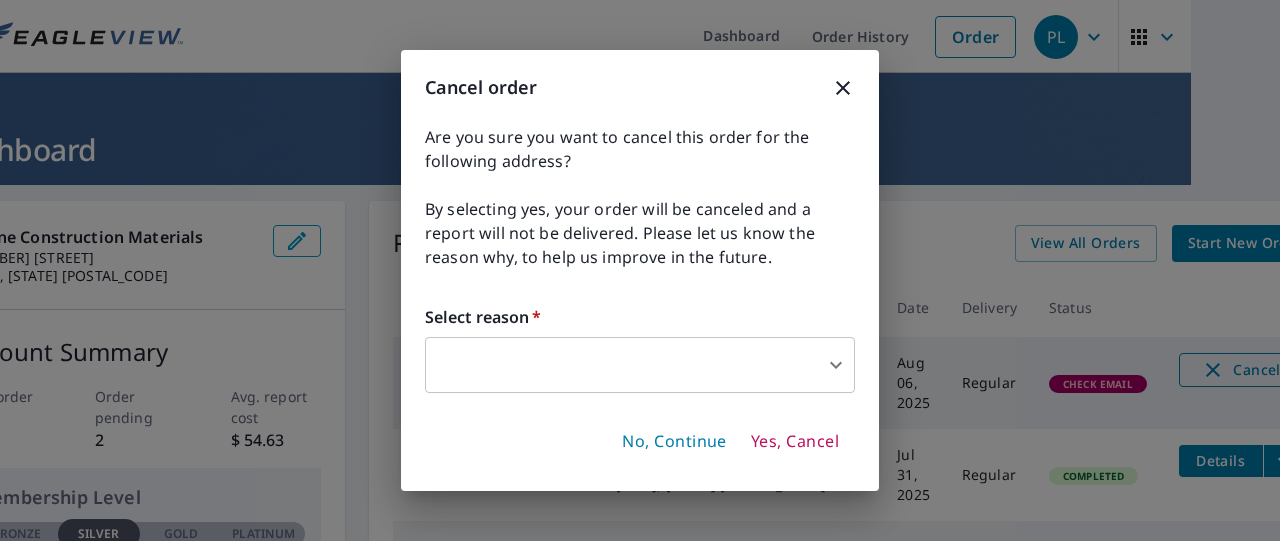 click on "Cancel order Are you sure you want to cancel this order for the following address? By selecting yes, your order will be canceled and a report will not be delivered. Please let us know the reason why, to help us improve in the future. Select reason   * ​ ​ No, Continue Yes, Cancel" at bounding box center [640, 270] 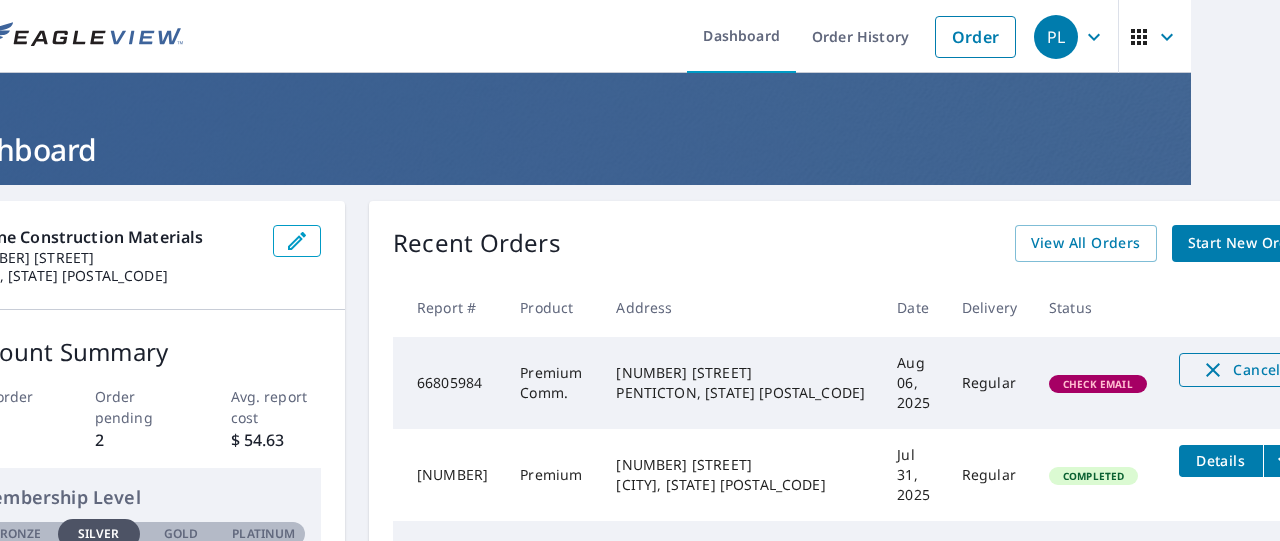 click on "Cancel" at bounding box center (1241, 370) 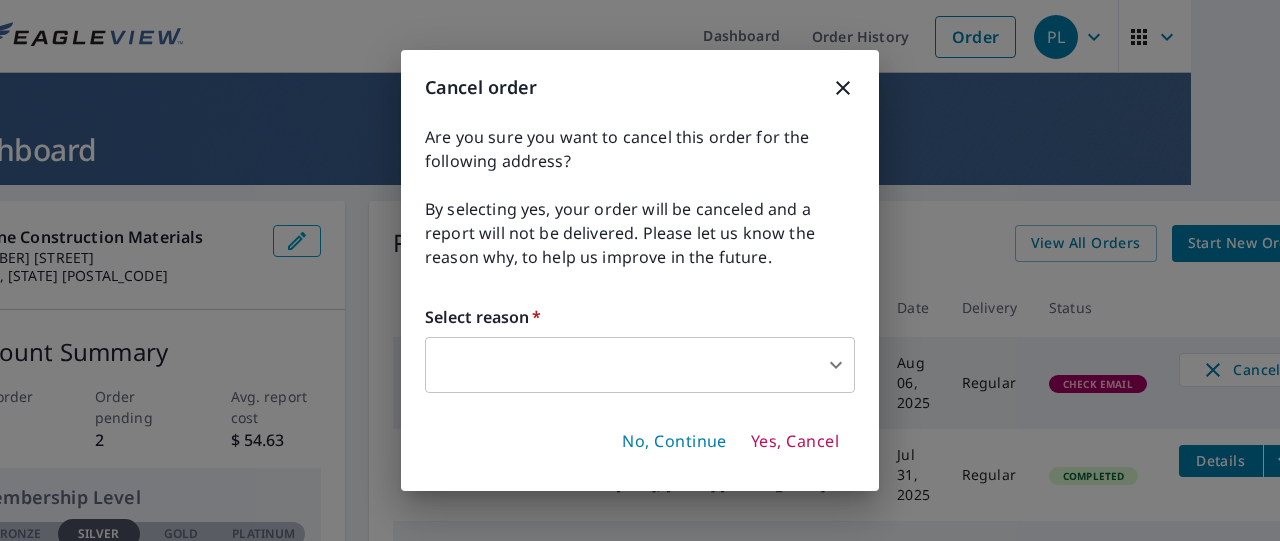 click on "Yes, Cancel" at bounding box center (795, 442) 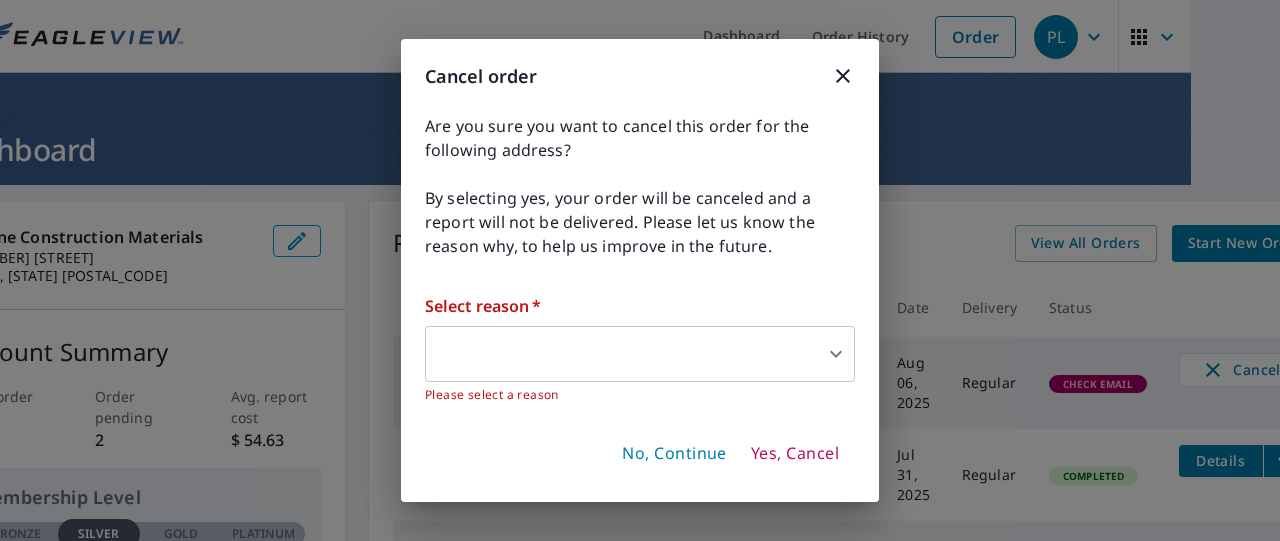 click on "Dashboard Order History Order PL Dashboard Proline Construction Materials [NUMBER] [STREET] [CITY], [STATE] [POSTAL_CODE] Account Summary Total order [NUMBER] Order pending [NUMBER] Avg. report cost $ [PRICE] Membership Level Bronze Silver Gold Platinum Silver Pricing and membership levels Upgrade To Gold [YEAR] Year To Date Reports Completed [NUMBER] Prepayments $ [PRICE] Balance Recent Orders View All Orders Start New Order Report # Product Address Date Delivery Status [NUMBER] Premium Comm. [NUMBER] [STREET]
[CITY], [STATE] [POSTAL_CODE] Aug 06, [YEAR] Regular Check Email Cancel [NUMBER] Premium [NUMBER] [STREET]
[CITY], [STATE] [POSTAL_CODE] Jul 31, [YEAR] Regular Completed Details [NUMBER] Premium [NUMBER] [STREET]
[CITY], [STATE] Building ID   Jul 30, [YEAR] Regular Closed [NUMBER] Extended Cov 2D [NUMBER] [STREET]
[CITY], [STATE] Building ID     Jul 30, [YEAR] Regular Completed Details [NUMBER] Premium [NUMBER] [STREET]
[CITY], [STATE] Building ID   Jul 30, [YEAR] Regular Completed Details Quick Links Reports and order history Billing information  |" at bounding box center (640, 270) 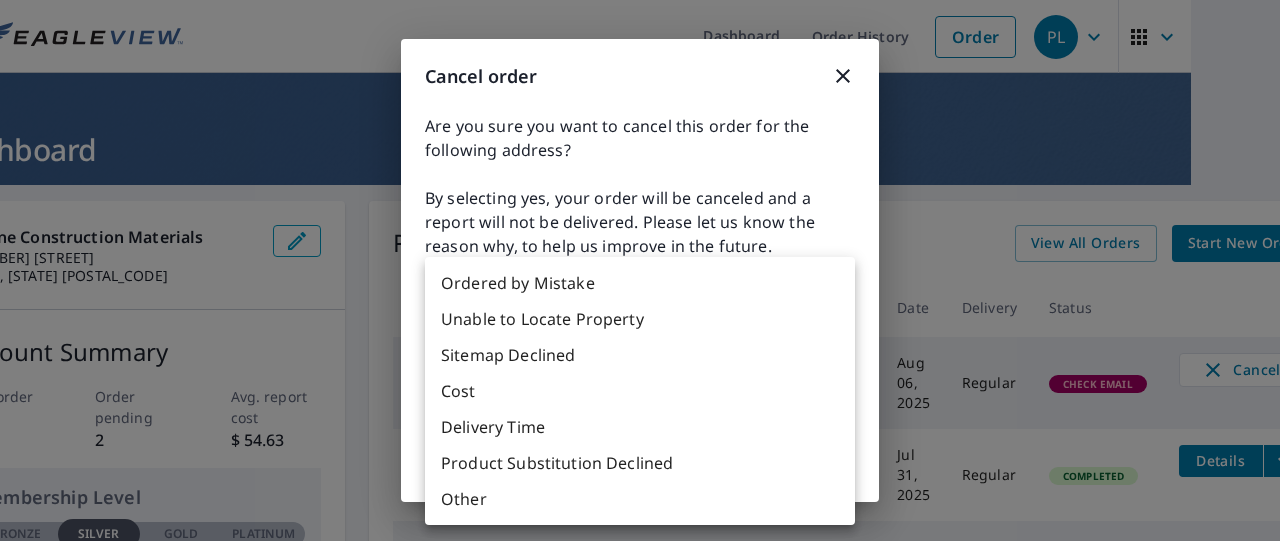 click on "Cost" at bounding box center [640, 391] 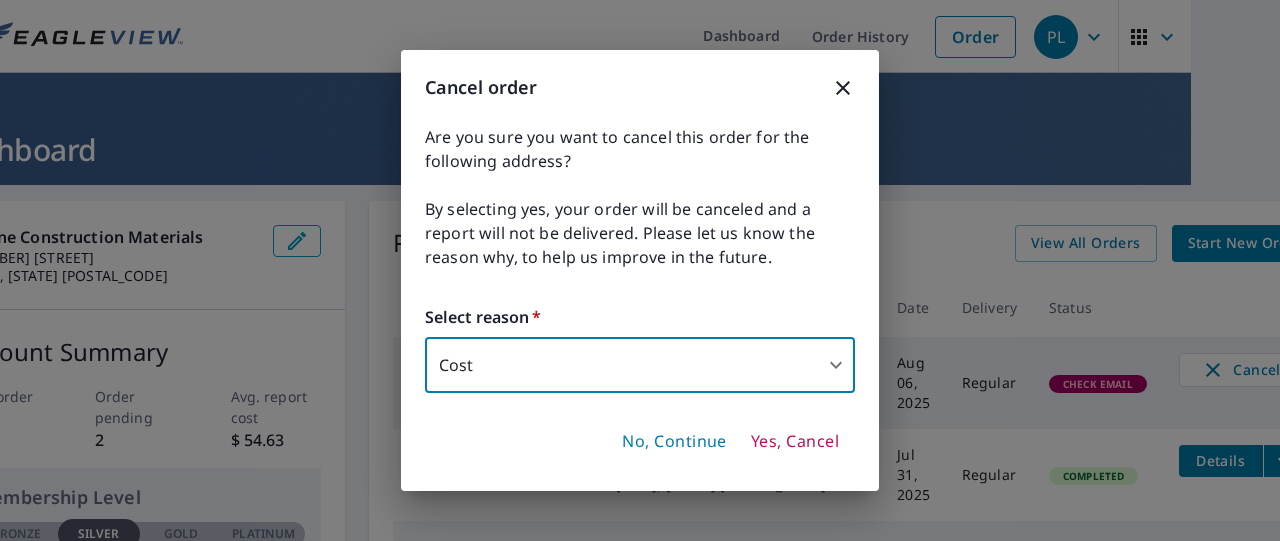 click on "Yes, Cancel" at bounding box center [795, 442] 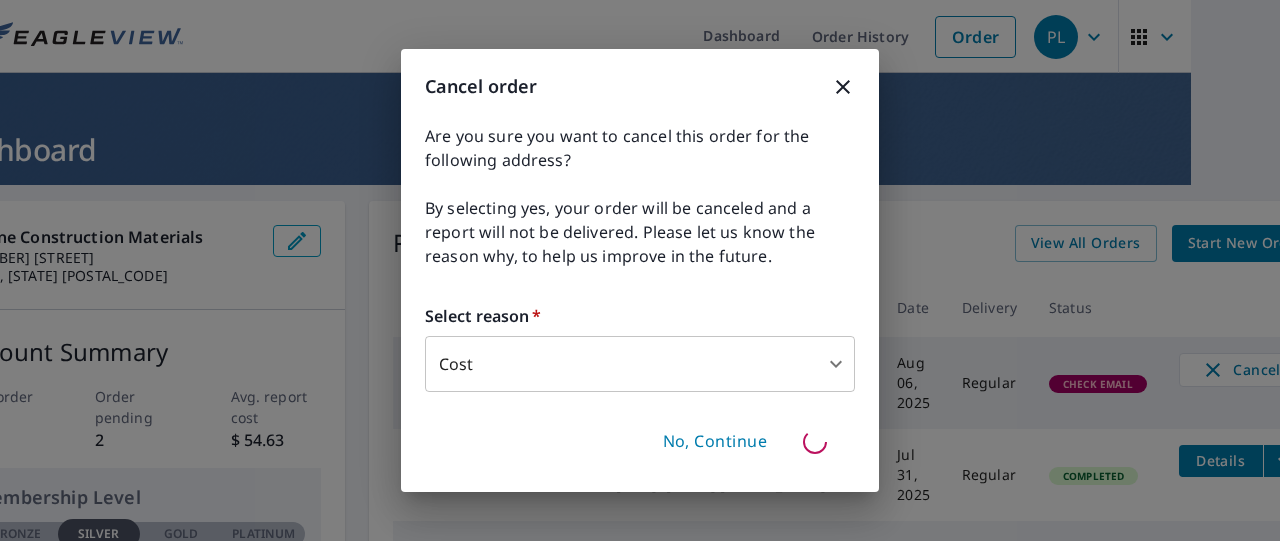 type 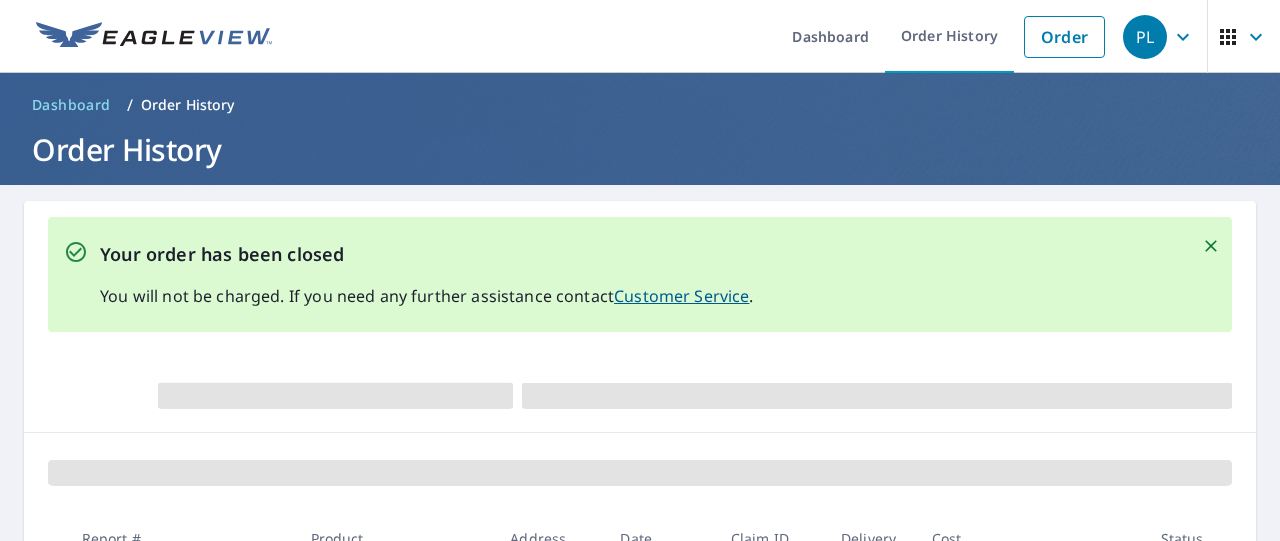 scroll, scrollTop: 0, scrollLeft: 0, axis: both 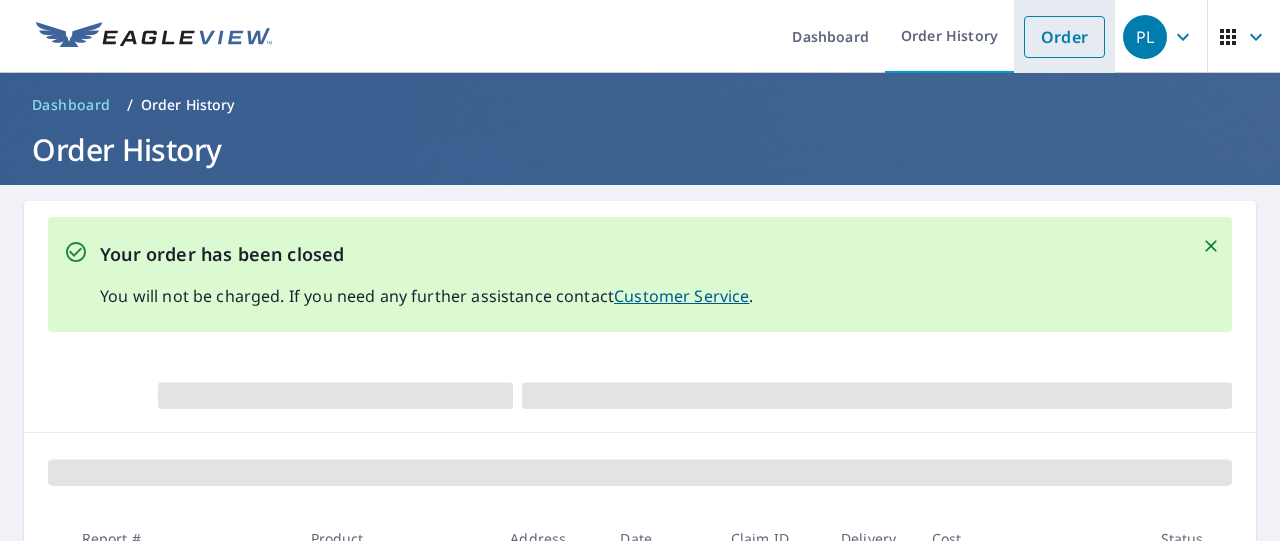 click on "Order" at bounding box center [1064, 37] 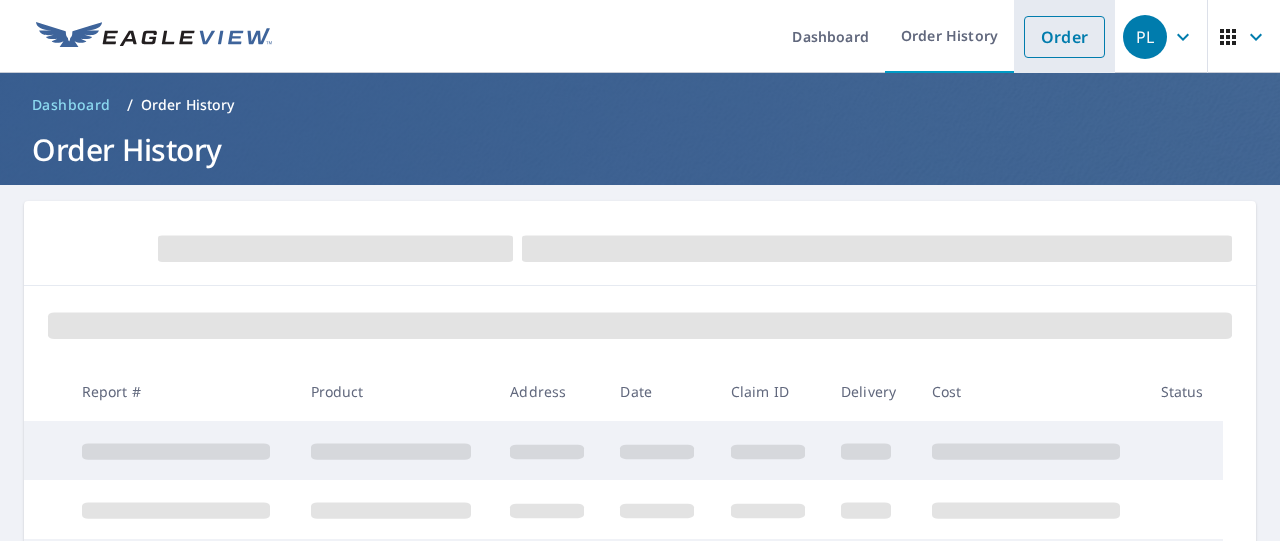 click on "Order" at bounding box center [1064, 37] 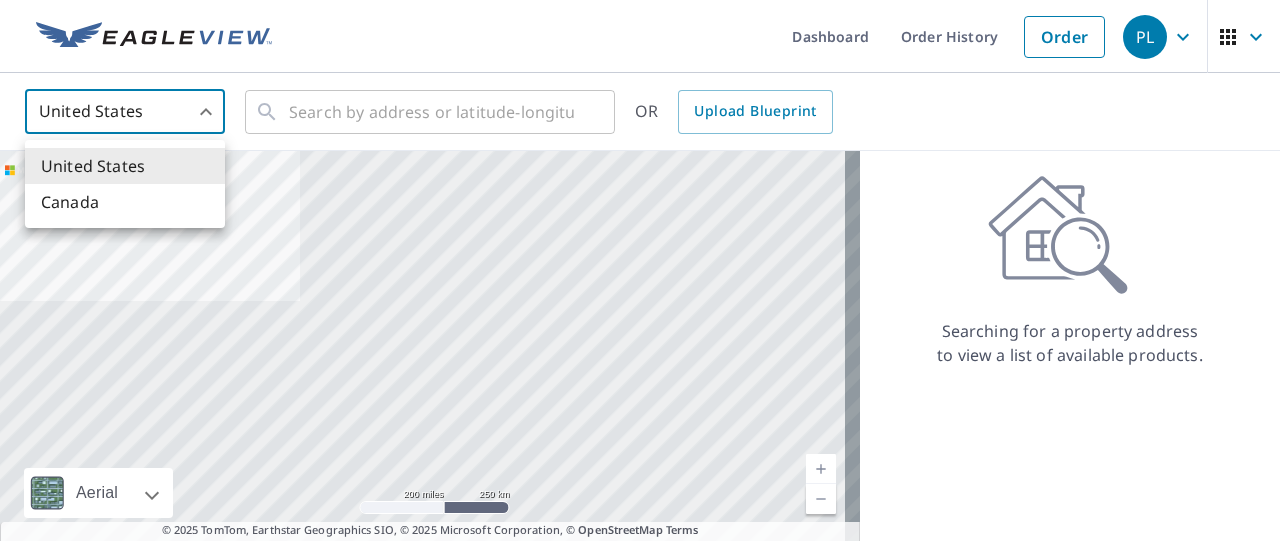 click on "PL PL
Dashboard Order History Order PL United States US ​ ​ OR Upload Blueprint Aerial Road A standard road map Aerial A detailed look from above Labels Labels 200 miles 250 km © 2025 TomTom, Earthstar Geographics  SIO, © 2025 Microsoft Corporation Terms © 2025 TomTom, Earthstar Geographics SIO, © 2025 Microsoft Corporation, ©   OpenStreetMap   Terms Images provided by Bing Maps are for property identification purposes only and are not a representation of EagleView images or the availability of images for the property. Searching for a property address to view a list of available products. Terms of Use  |  Privacy Policy © 2025 Eagle View Technologies, Inc. and Pictometry International Corp. All Rights Reserved. Reports issued by EagleView Technologies are covered by   one or more international and U.S. patents and pending applications, including U.S. Patent Nos. 8,078,436; 8,145,578; 8,170,840; 8,209,152;
United States Canada" at bounding box center (640, 270) 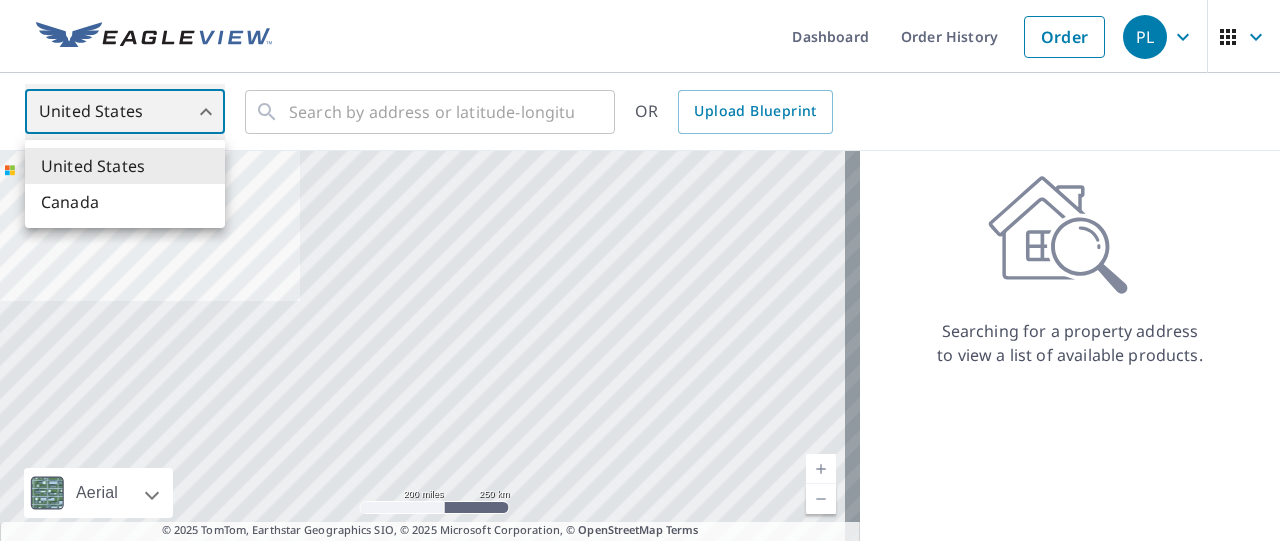 type on "[STATE]" 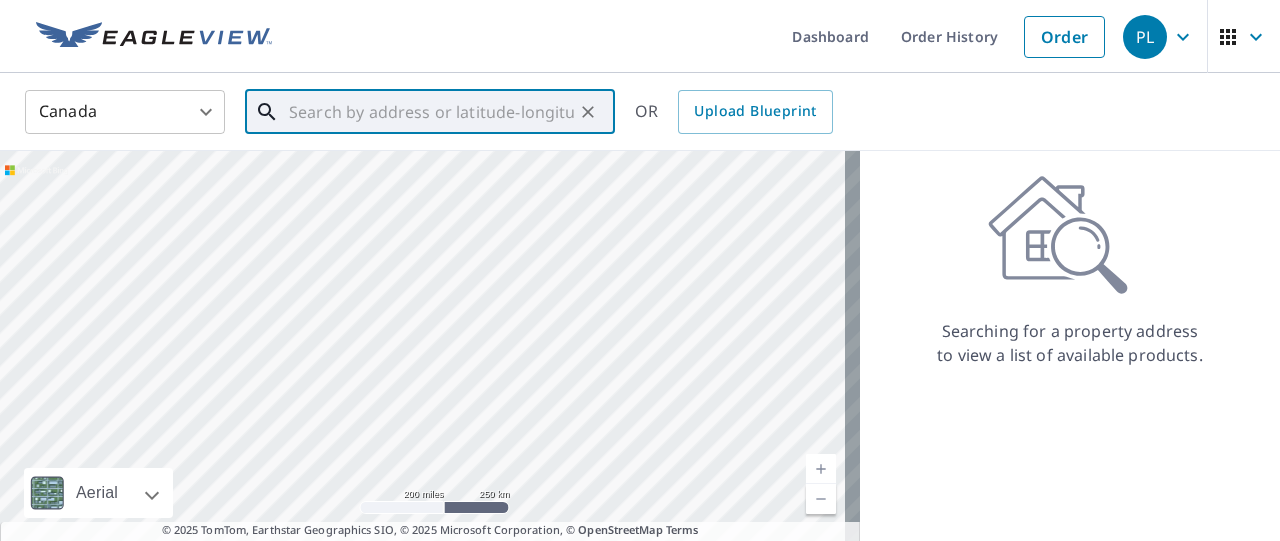 click at bounding box center [431, 112] 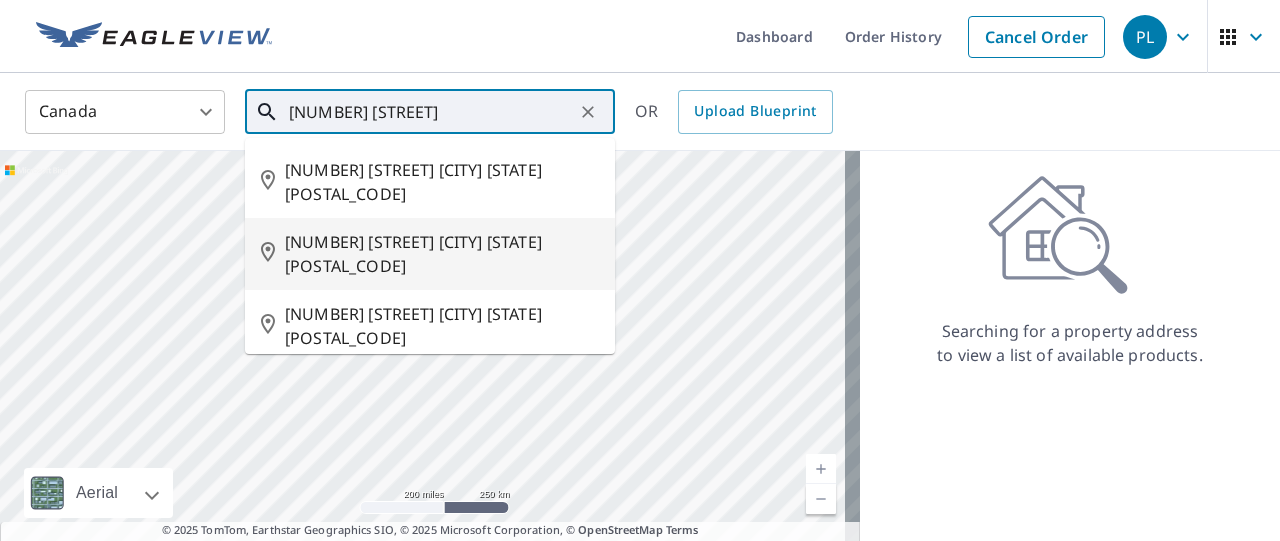 click on "[NUMBER] [STREET] [CITY] [STATE] [POSTAL_CODE]" at bounding box center (442, 254) 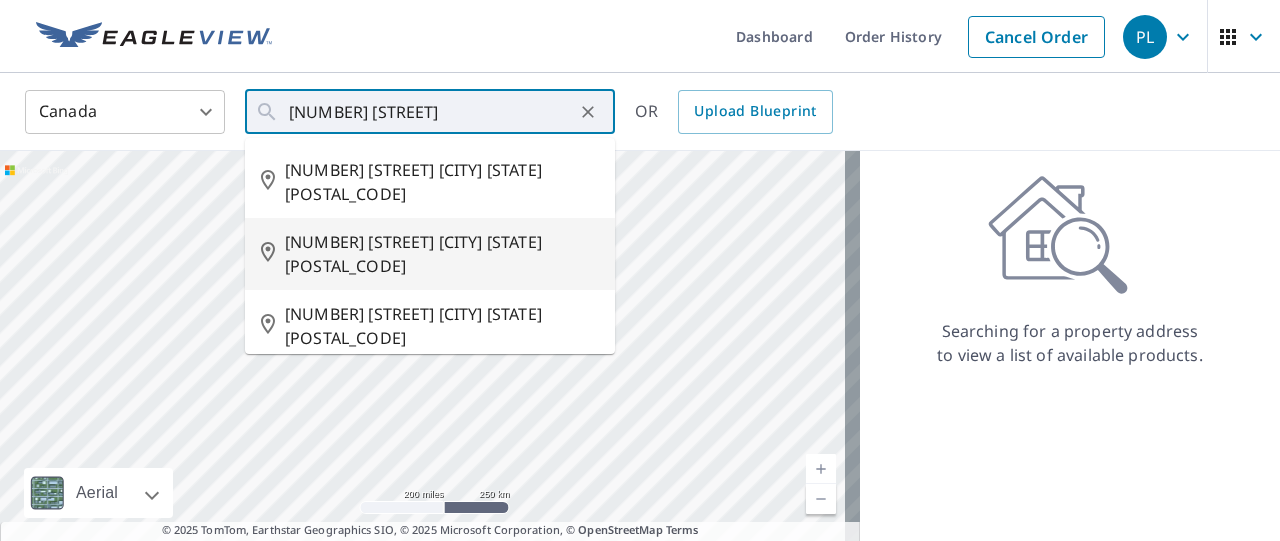 type on "[NUMBER] [STREET] [CITY] [STATE] [POSTAL_CODE]" 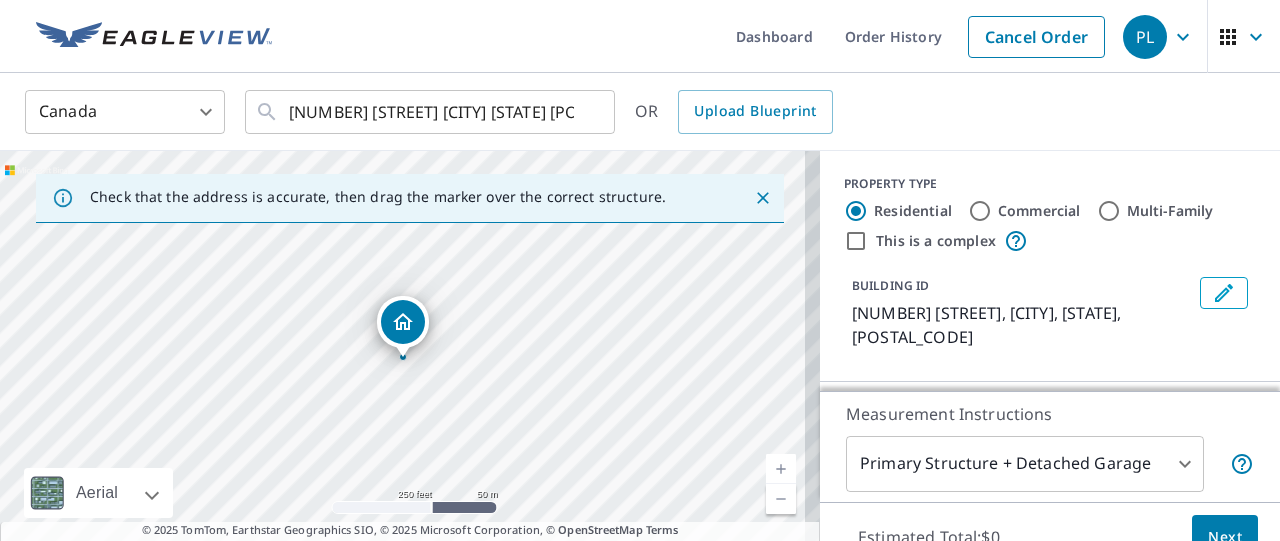 click at bounding box center [781, 469] 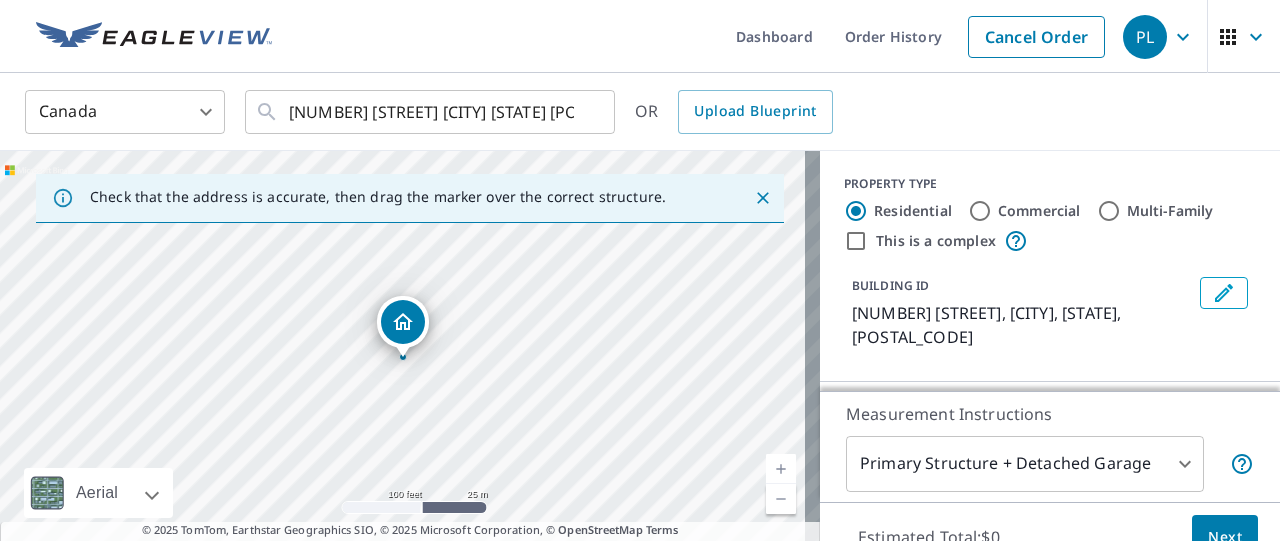 click at bounding box center (781, 469) 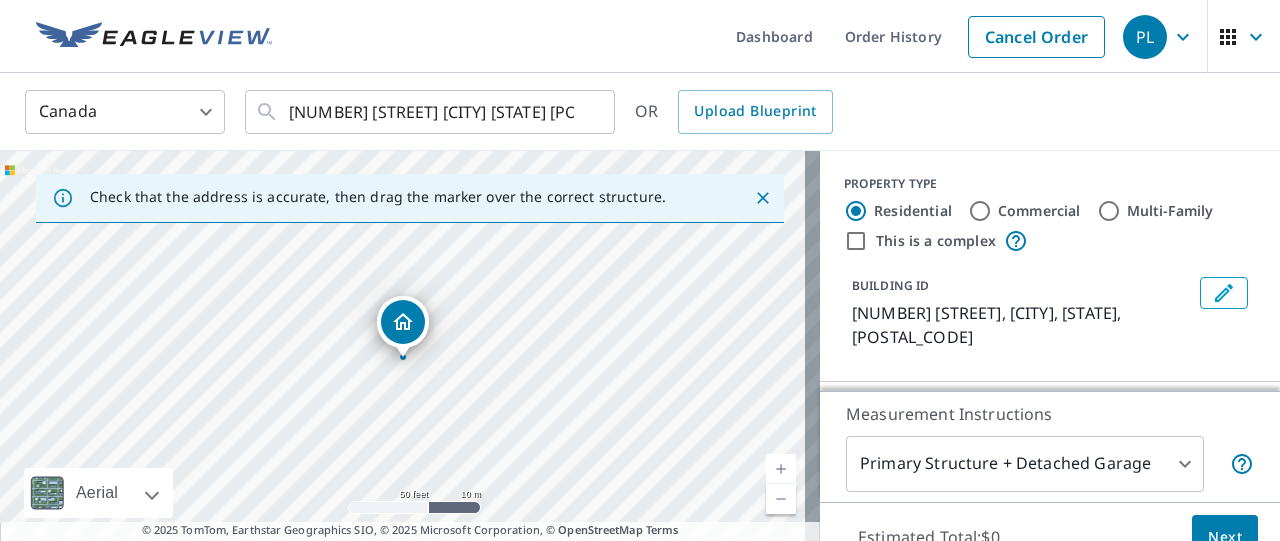 click at bounding box center [781, 469] 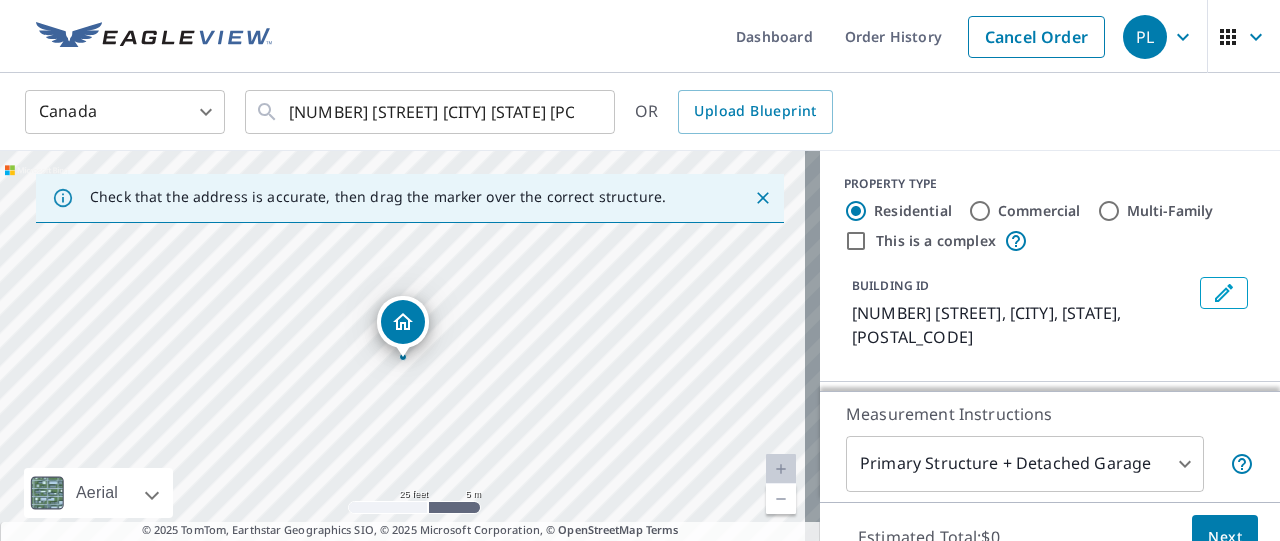 click at bounding box center [781, 469] 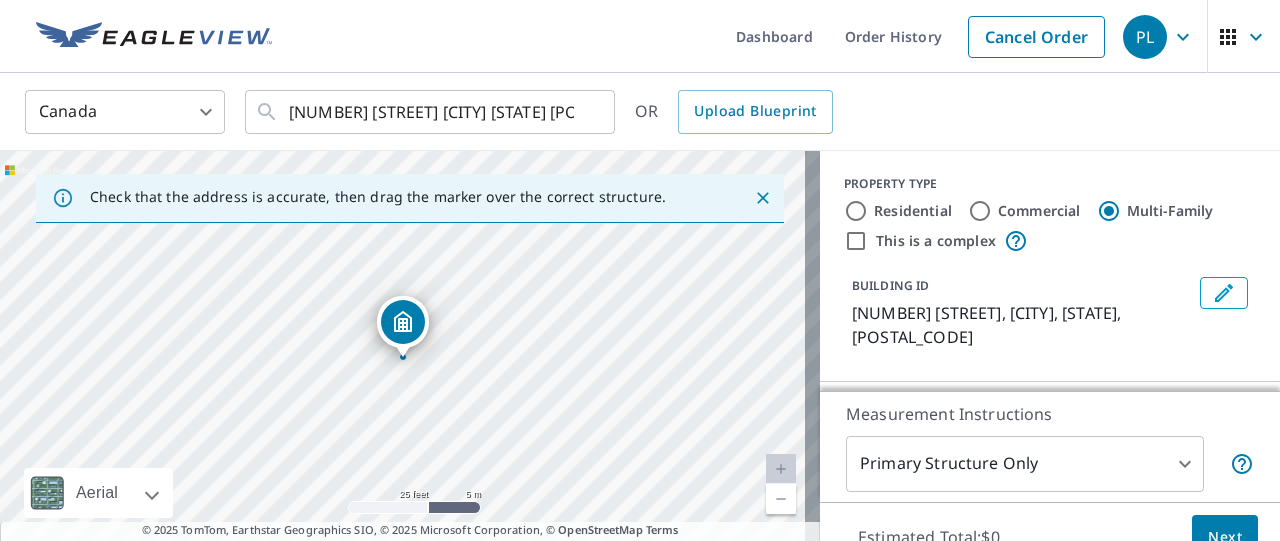 click at bounding box center [781, 499] 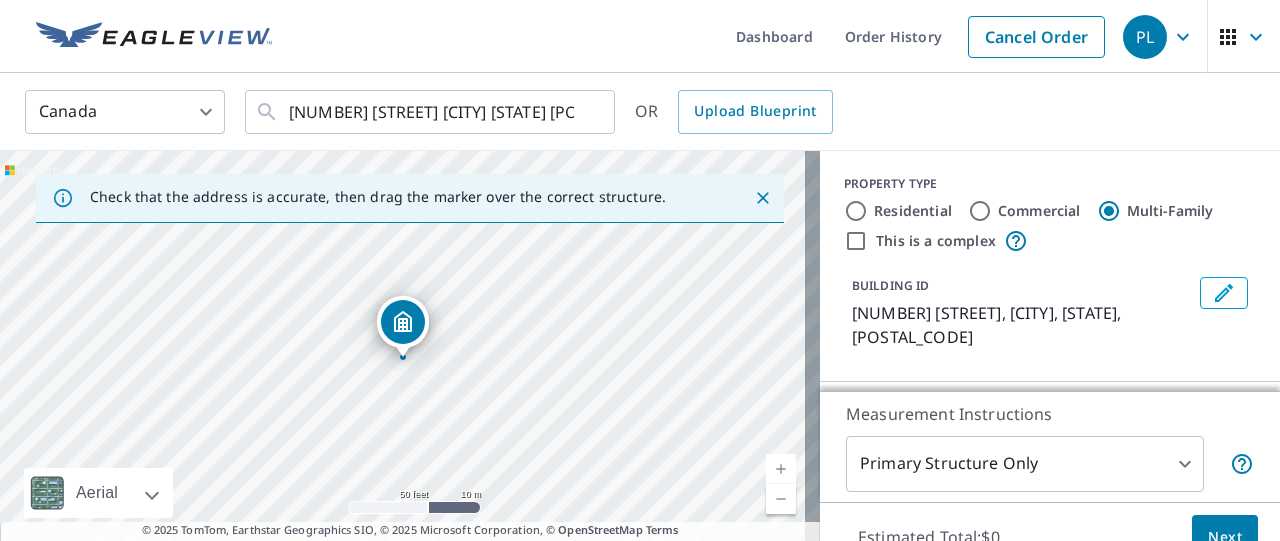 click at bounding box center (781, 499) 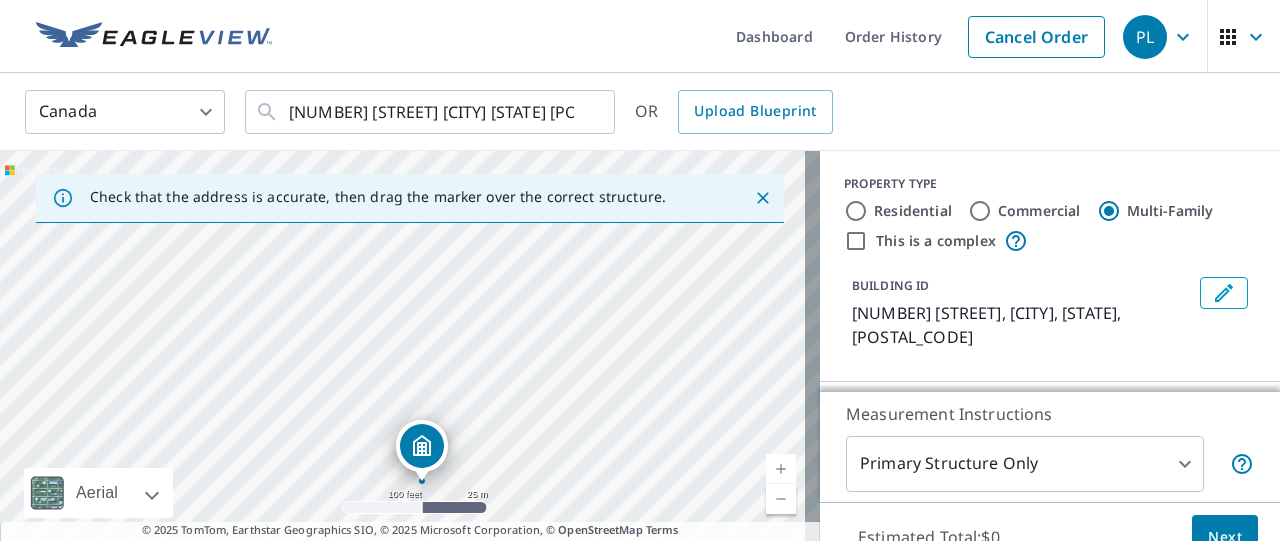 drag, startPoint x: 408, startPoint y: 315, endPoint x: 426, endPoint y: 439, distance: 125.299644 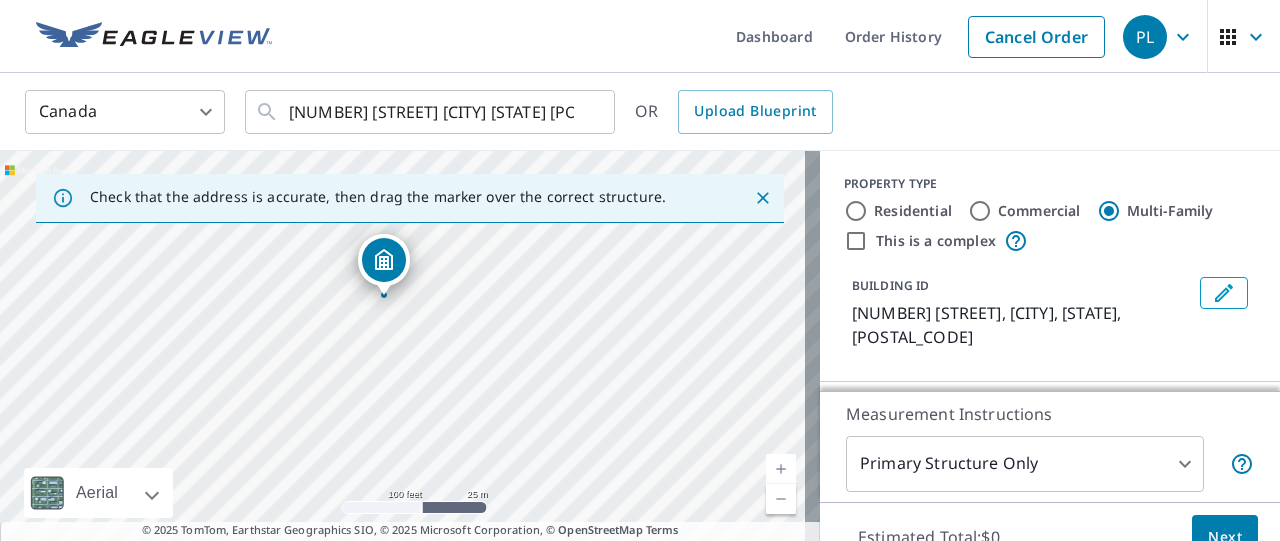 drag, startPoint x: 621, startPoint y: 383, endPoint x: 602, endPoint y: 321, distance: 64.84597 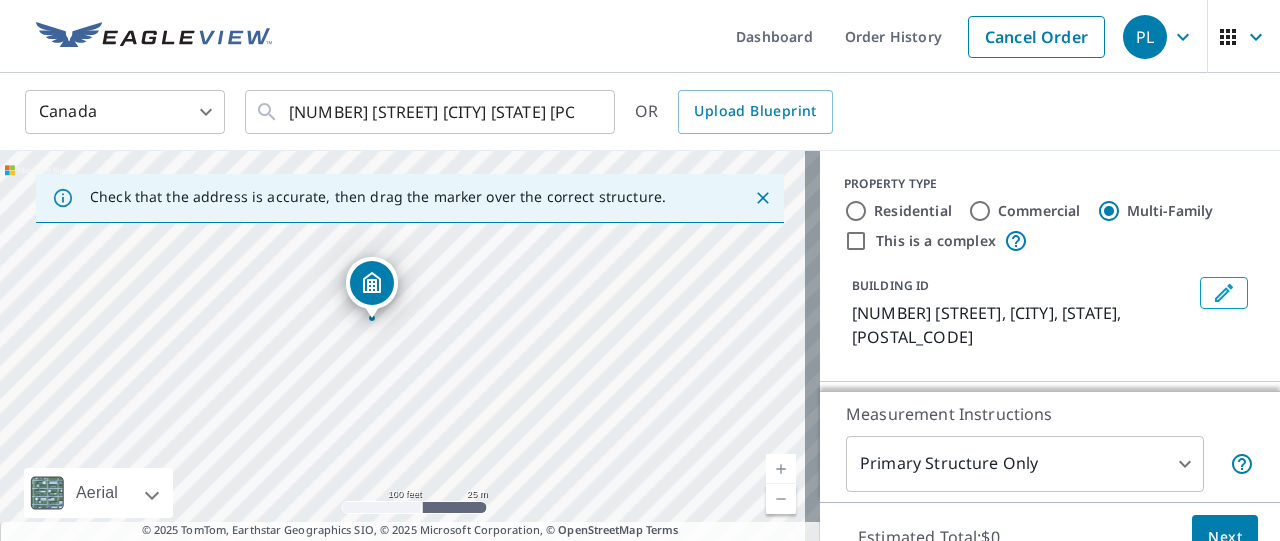 drag, startPoint x: 380, startPoint y: 257, endPoint x: 370, endPoint y: 278, distance: 23.259407 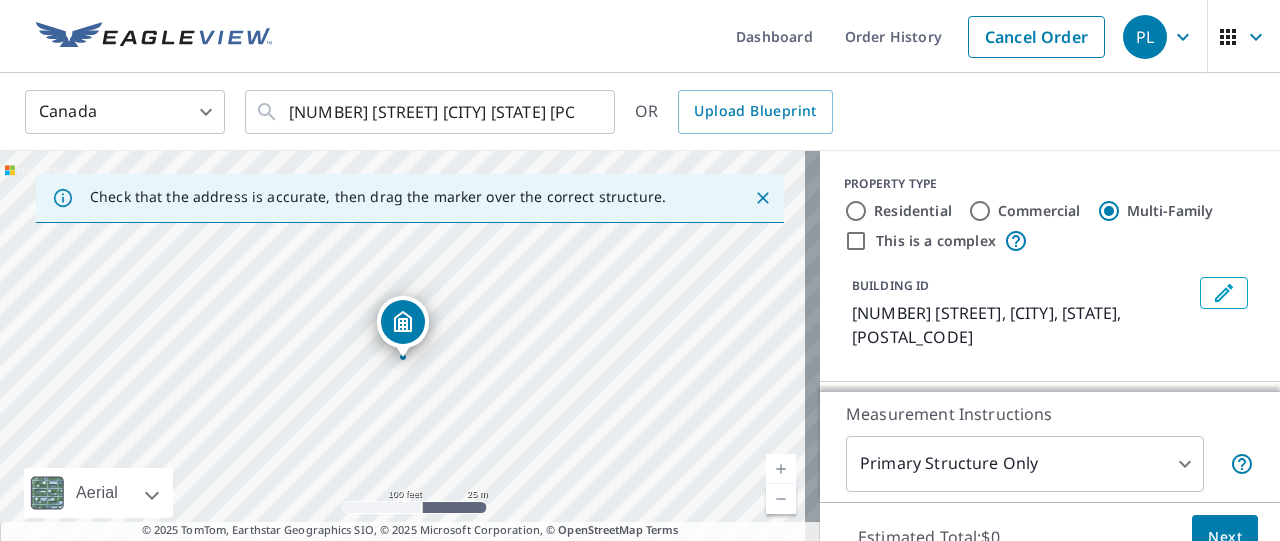 click at bounding box center (781, 469) 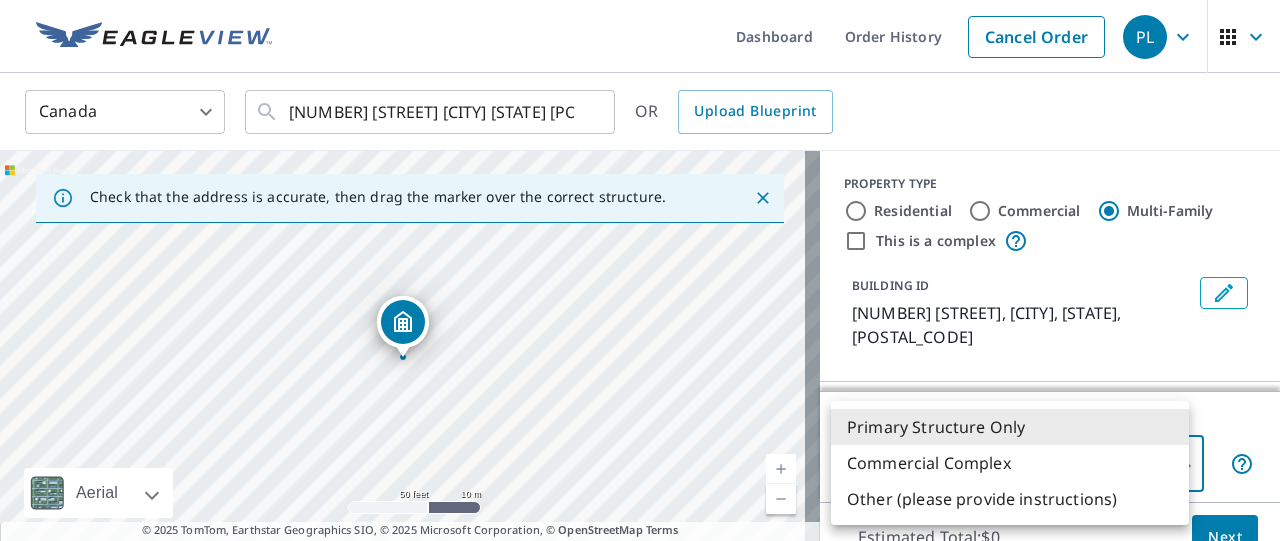 click on "PL PL
Dashboard Order History Cancel Order PL Canada CA ​ [NUMBER] [STREET] [CITY] [STATE] [POSTAL_CODE] ​ OR Upload Blueprint Check that the address is accurate, then drag the marker over the correct structure. [NUMBER] [STREET] [CITY] [STATE] [POSTAL_CODE] Aerial Road A standard road map Aerial A detailed look from above Labels Labels 50 feet 10 m © 2025 TomTom, © 2025 Maxar, © 2025 Microsoft Corporation,  © OpenStreetMap Terms © 2025 TomTom, Earthstar Geographics SIO, © 2025 Microsoft Corporation, ©   OpenStreetMap   Terms Images provided by Bing Maps are for property identification purposes only and are not a representation of EagleView images or the availability of images for the property. PROPERTY TYPE Residential Commercial Multi-Family This is a complex BUILDING ID [NUMBER] [STREET], [CITY], [STATE], [POSTAL_CODE] Roof Products New QuickSquares™ $49 Measurement Instructions Primary Structure Only 2 ​ Estimated Total:  $0 Next Terms of Use  |  Privacy Policy" at bounding box center [640, 270] 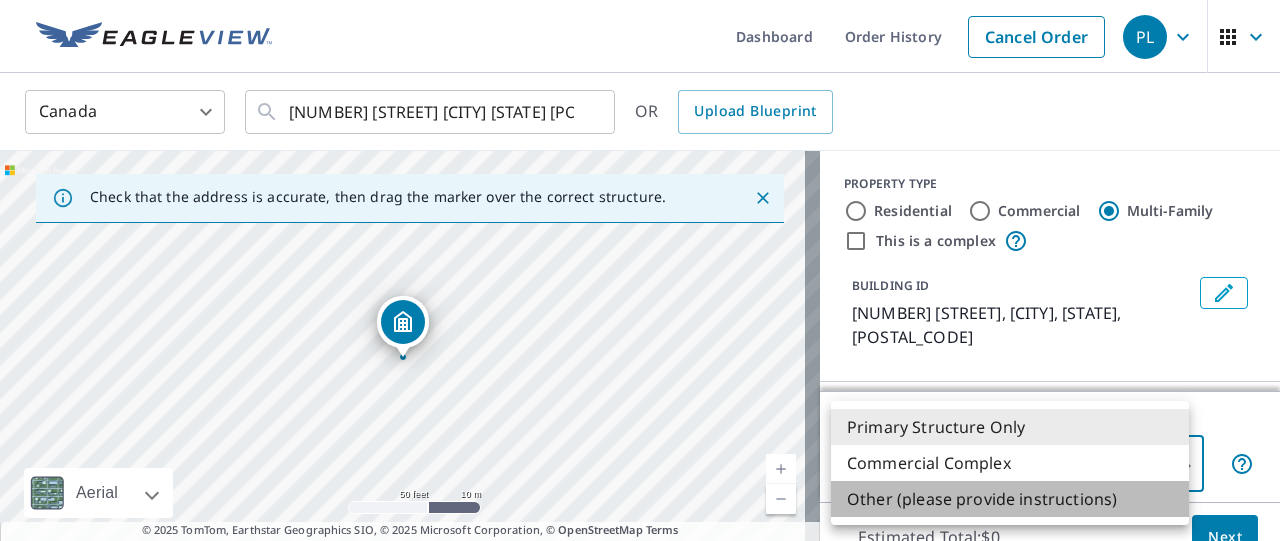 click on "Other (please provide instructions)" at bounding box center [1010, 499] 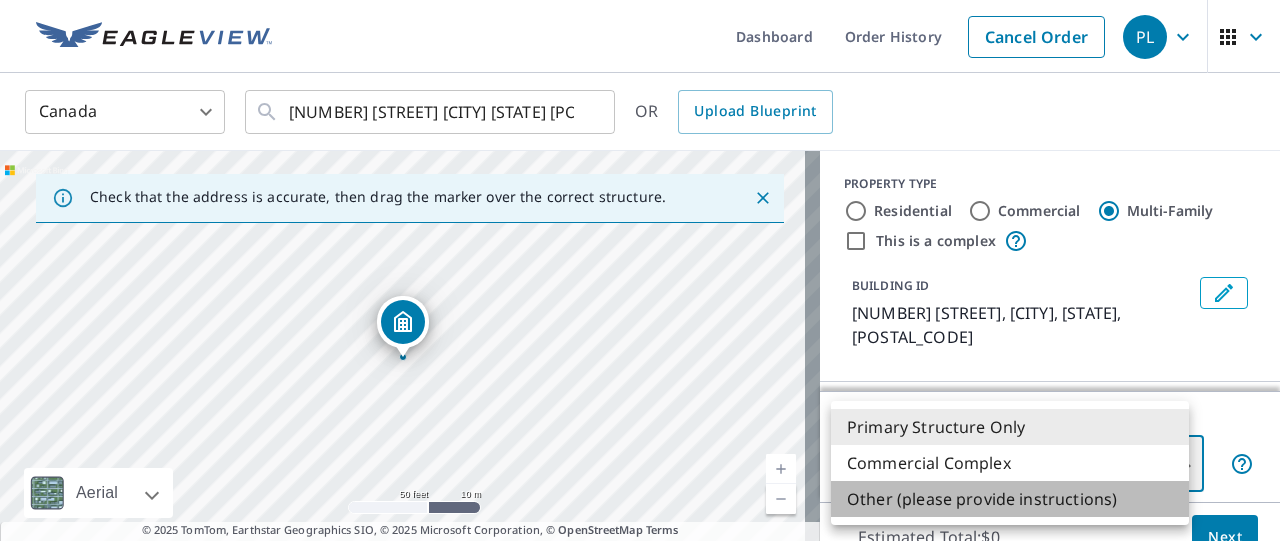 type on "5" 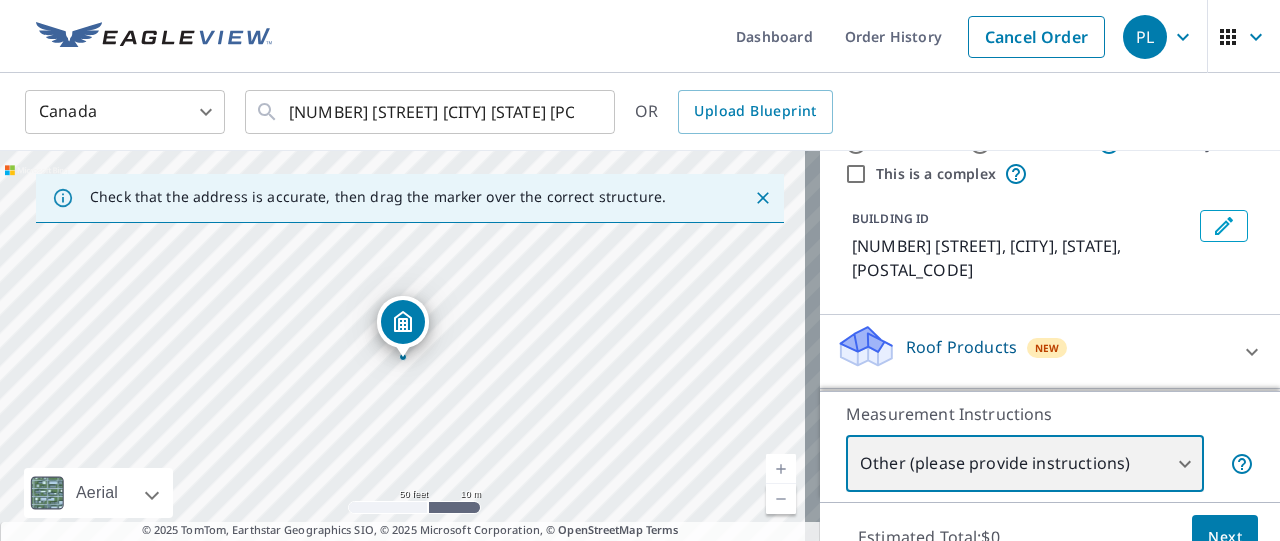scroll, scrollTop: 71, scrollLeft: 0, axis: vertical 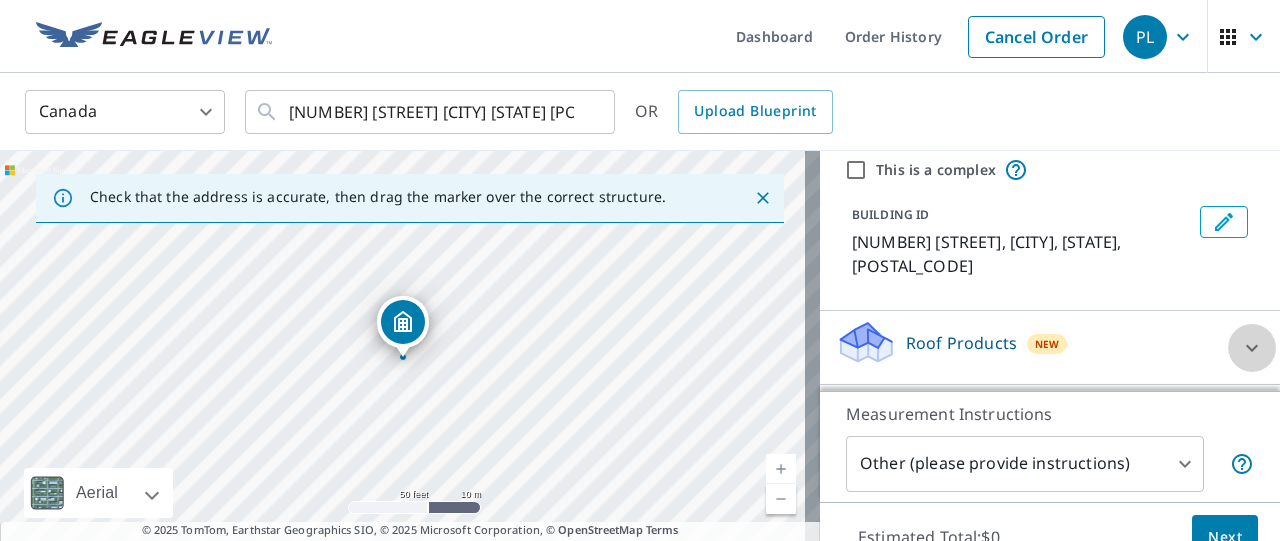 click 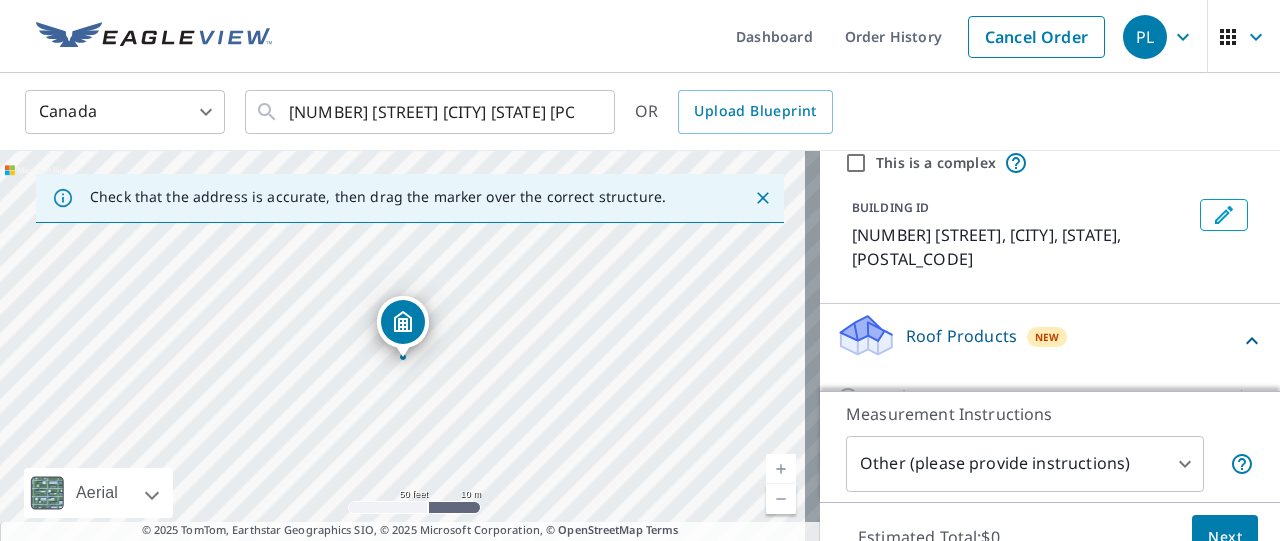 scroll, scrollTop: 80, scrollLeft: 0, axis: vertical 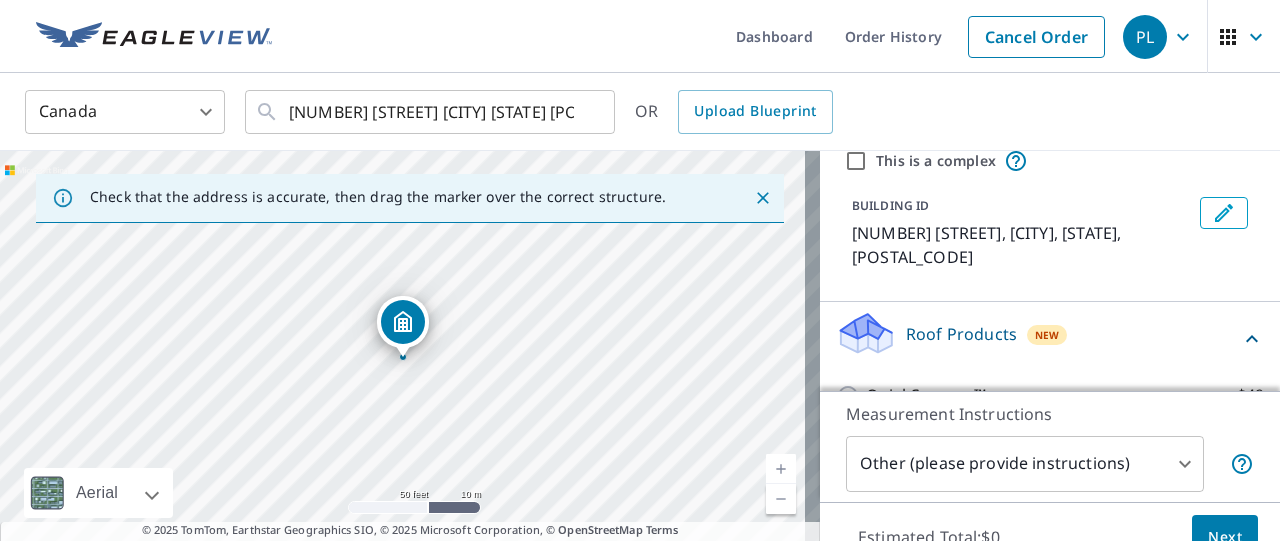 click on "This is a complex" at bounding box center [856, 161] 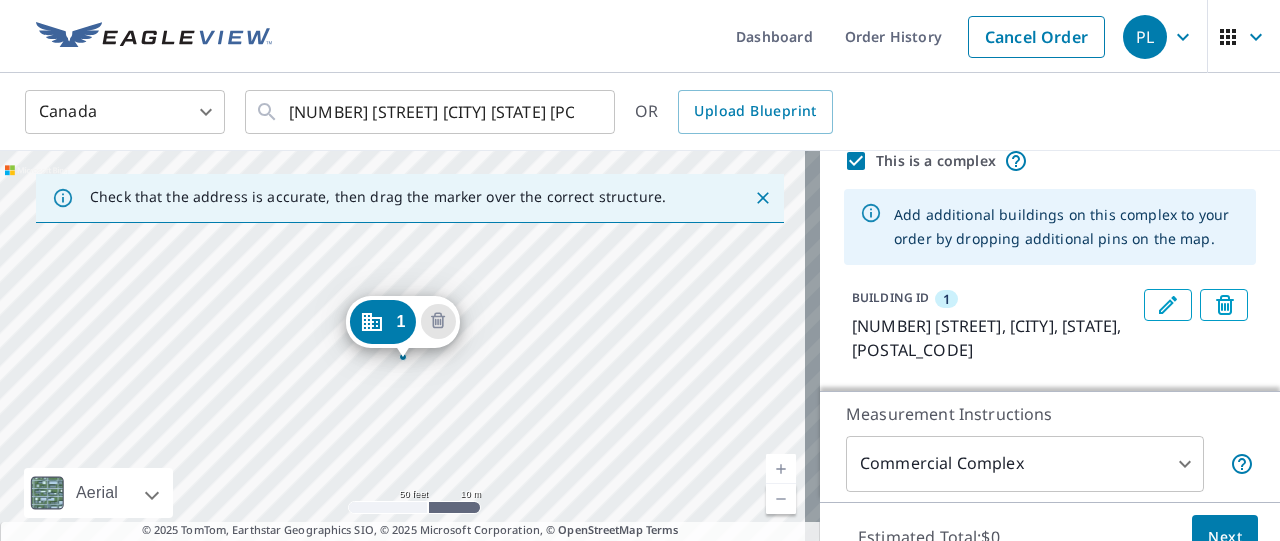 click on "1 [NUMBER] [STREET] [CITY] [STATE] [POSTAL_CODE]" at bounding box center [410, 361] 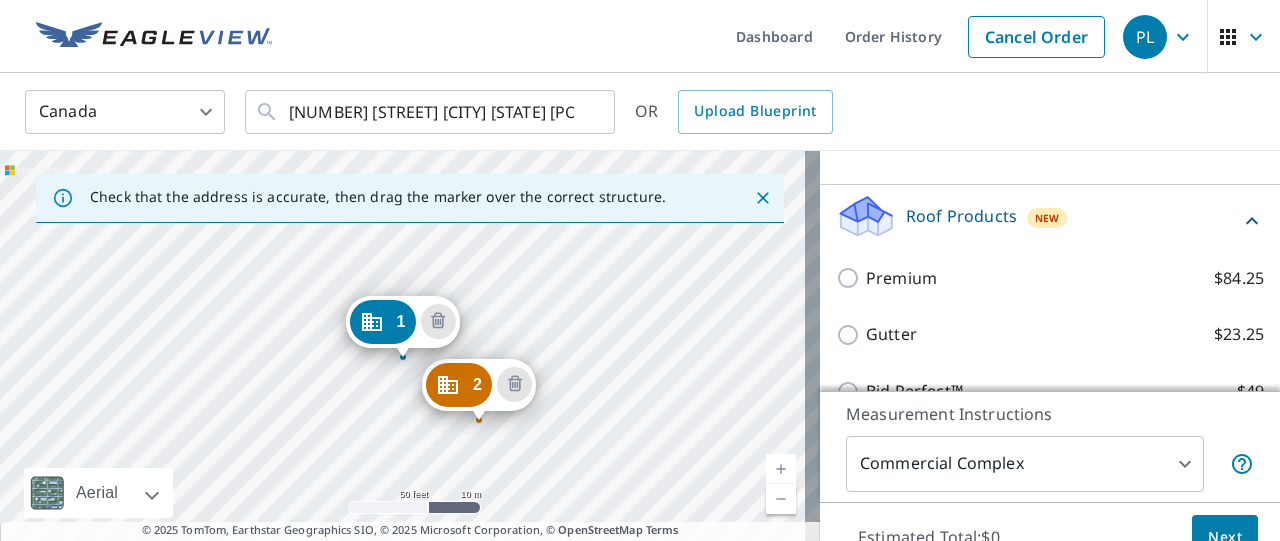 scroll, scrollTop: 384, scrollLeft: 0, axis: vertical 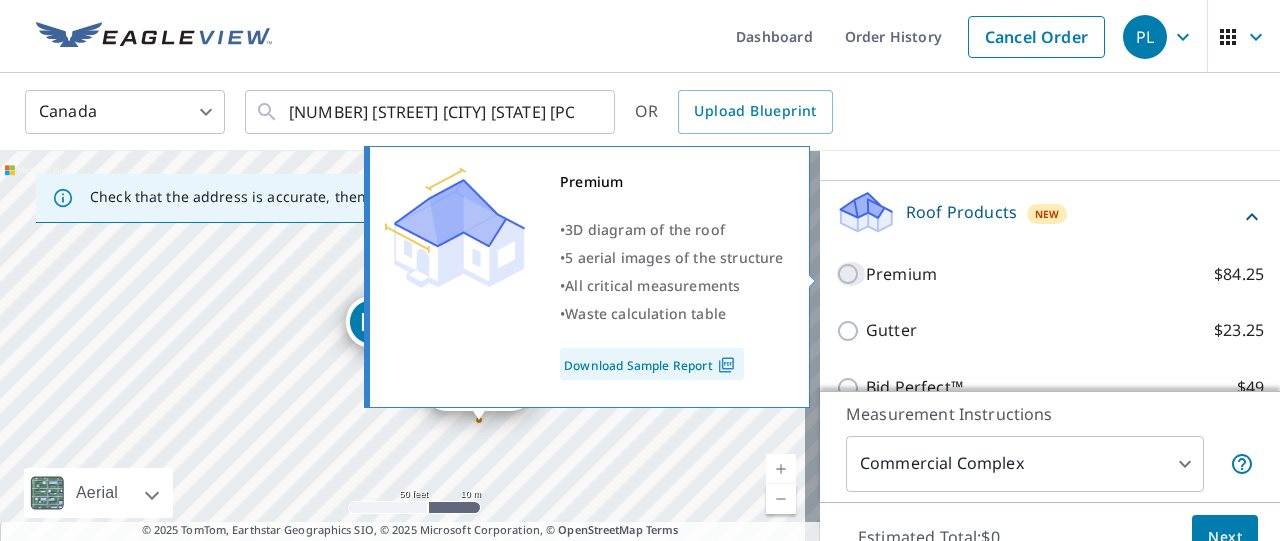 click on "Premium $84.25" at bounding box center [851, 274] 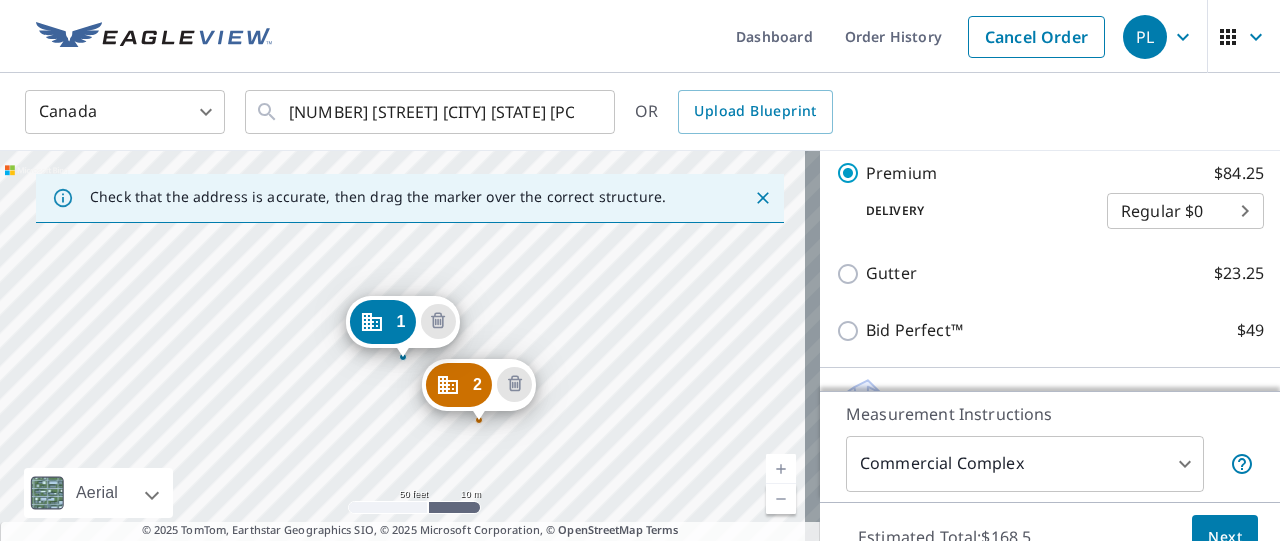 scroll, scrollTop: 556, scrollLeft: 0, axis: vertical 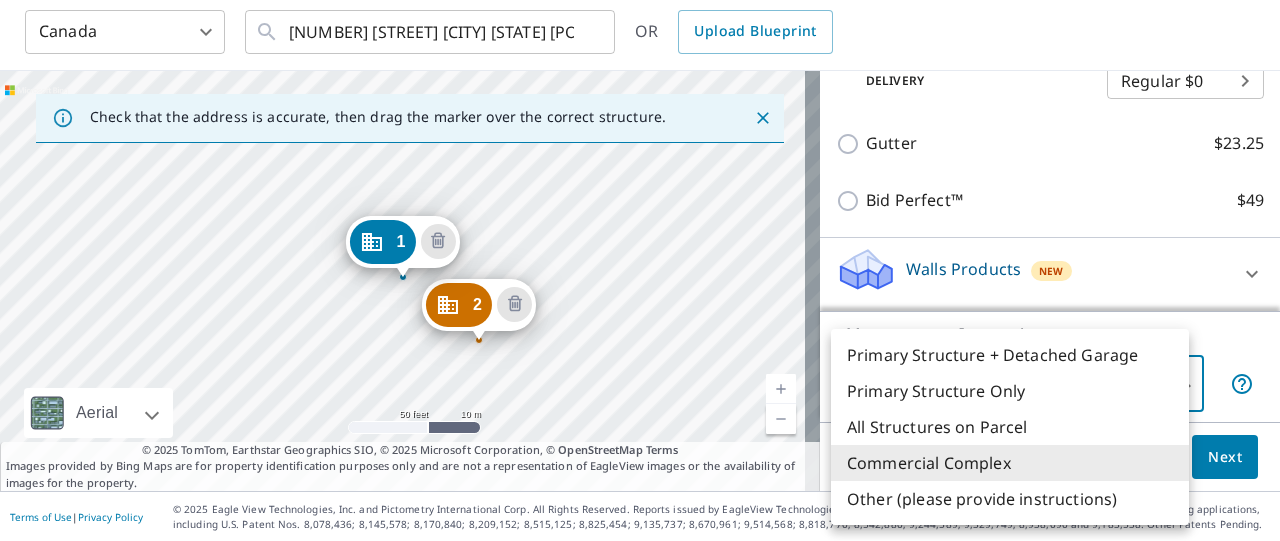 click on "PL PL
Dashboard Order History Cancel Order PL Canada CA ​ [NUMBER] [STREET] [CITY] [STATE] [POSTAL_CODE] ​ OR Upload Blueprint Check that the address is accurate, then drag the marker over the correct structure. 2 [NUMBER] [STREET] [CITY] [STATE] [POSTAL_CODE] 1 [NUMBER] [STREET] [CITY] [STATE] [POSTAL_CODE] Aerial Road A standard road map Aerial A detailed look from above Labels Labels 50 feet 10 m © 2025 TomTom, © 2025 Maxar, © 2025 Microsoft Corporation,  © OpenStreetMap Terms PROPERTY TYPE Residential Commercial Multi-Family This is a complex Add additional buildings on this complex to your order by dropping additional pins on the map. BUILDING ID 1 [NUMBER] [STREET], [CITY], [STATE], [POSTAL_CODE] BUILDING ID 2 [NUMBER] [STREET], [CITY], [STATE], [POSTAL_CODE] Roof Products New Premium $84.25 8 4" at bounding box center [640, 270] 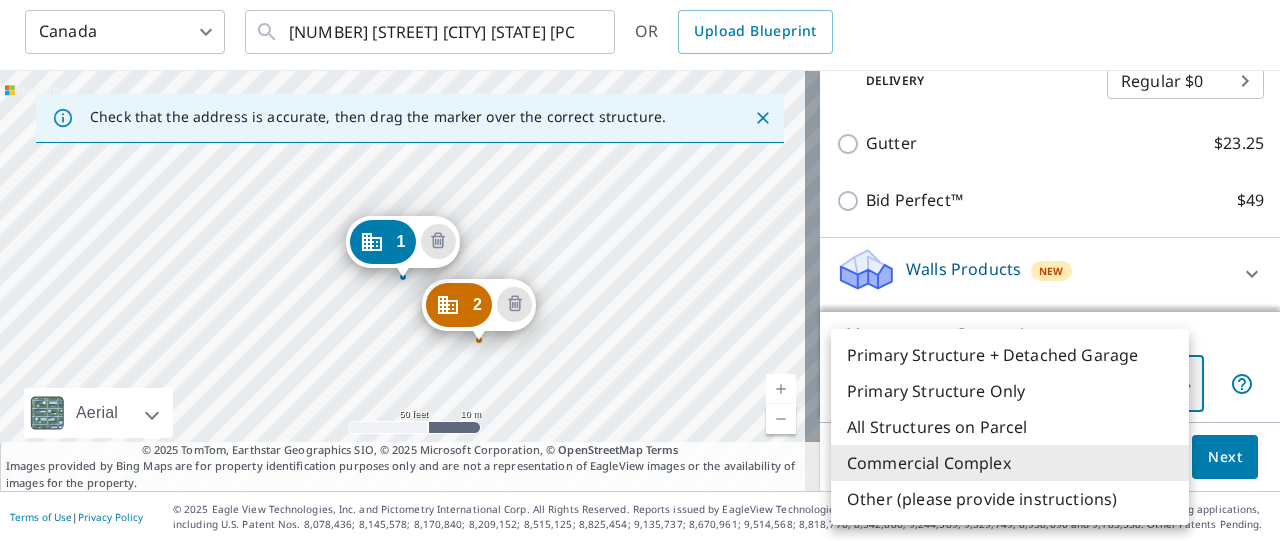 type on "5" 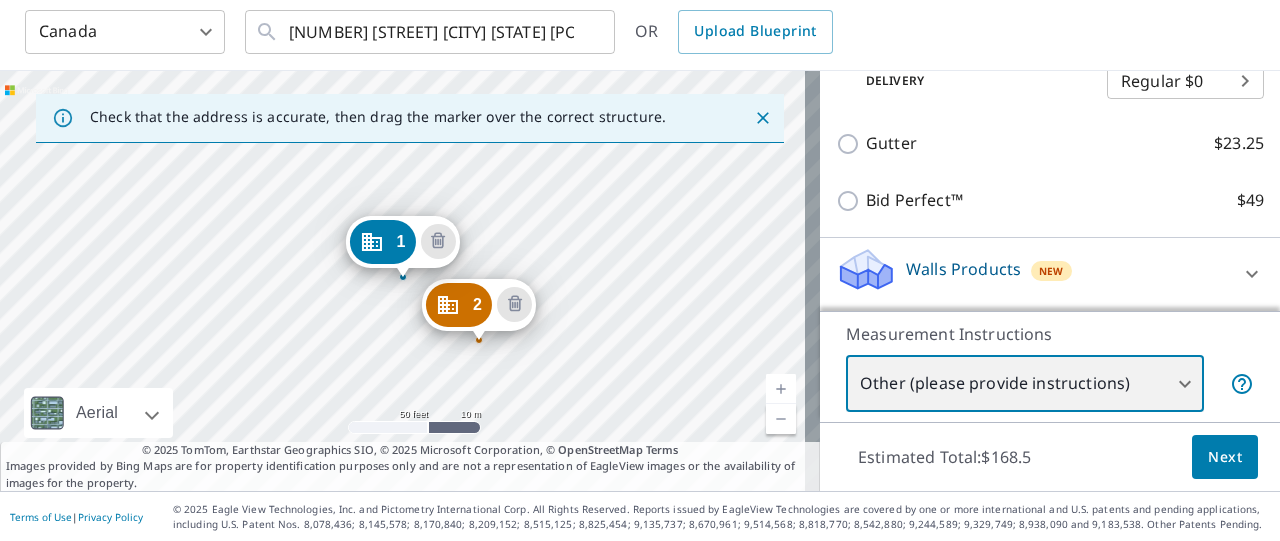 scroll, scrollTop: 80, scrollLeft: 0, axis: vertical 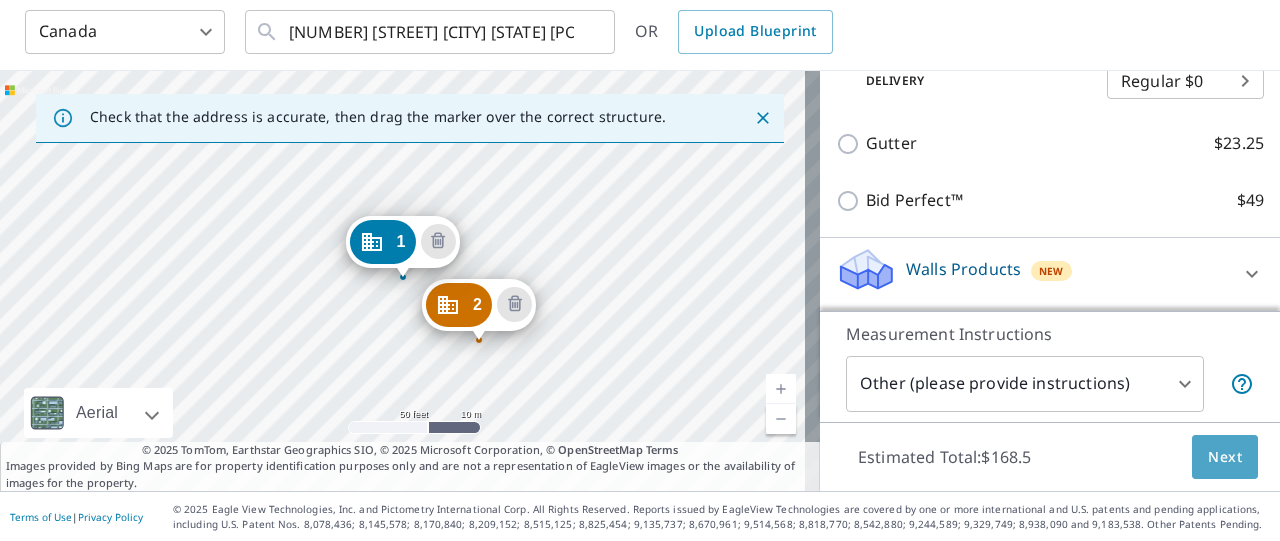 click on "Next" at bounding box center [1225, 457] 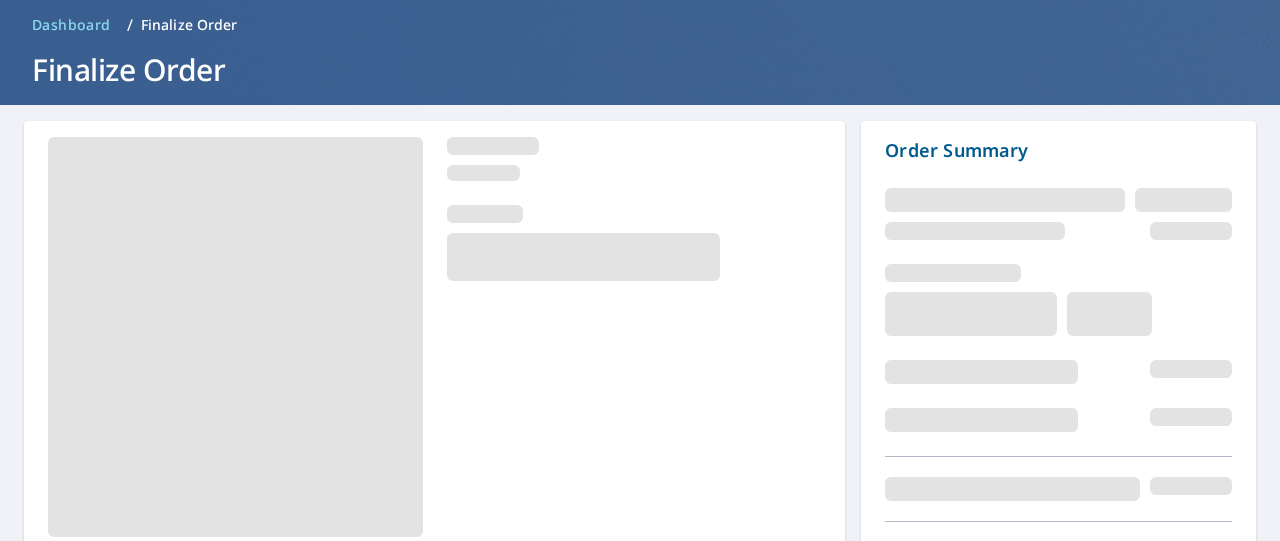 scroll, scrollTop: 192, scrollLeft: 0, axis: vertical 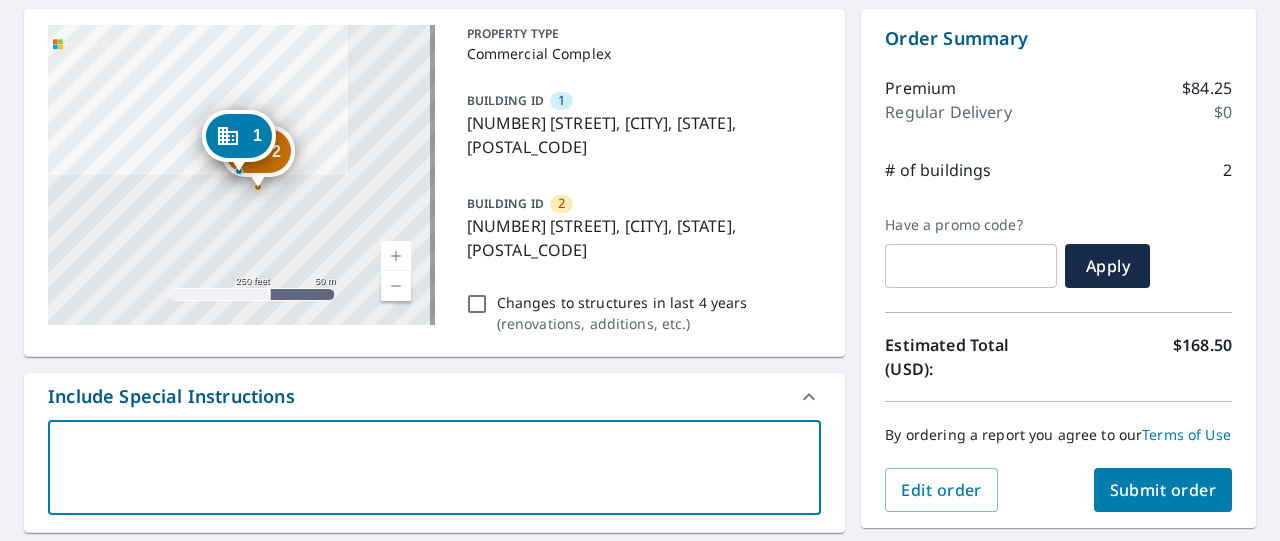 click at bounding box center [434, 467] 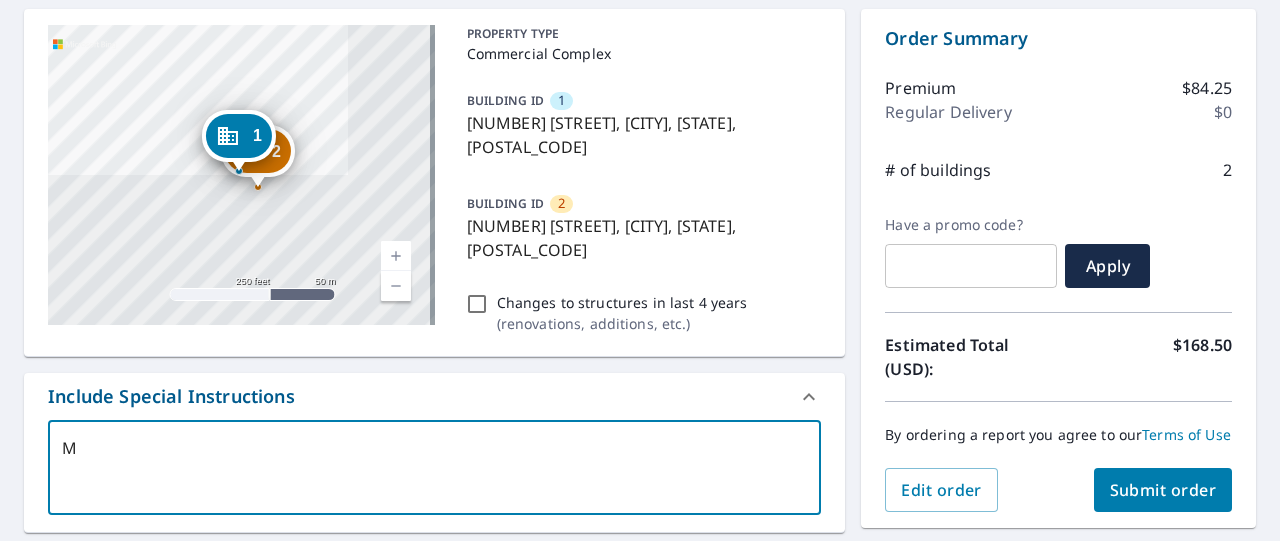 type on "x" 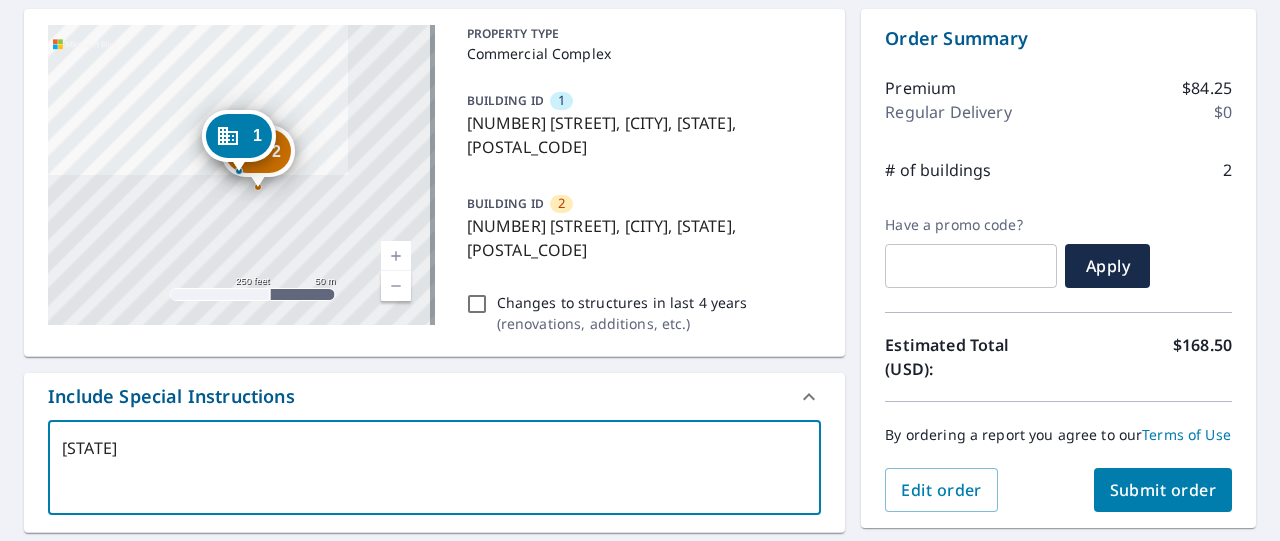 type on "Mai" 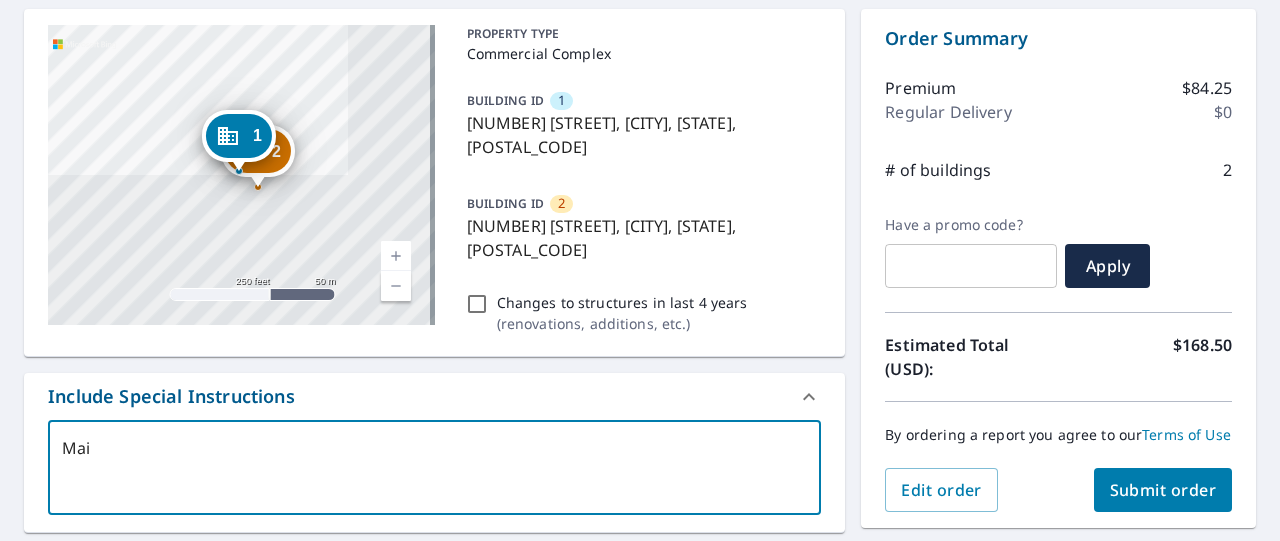 type on "Main" 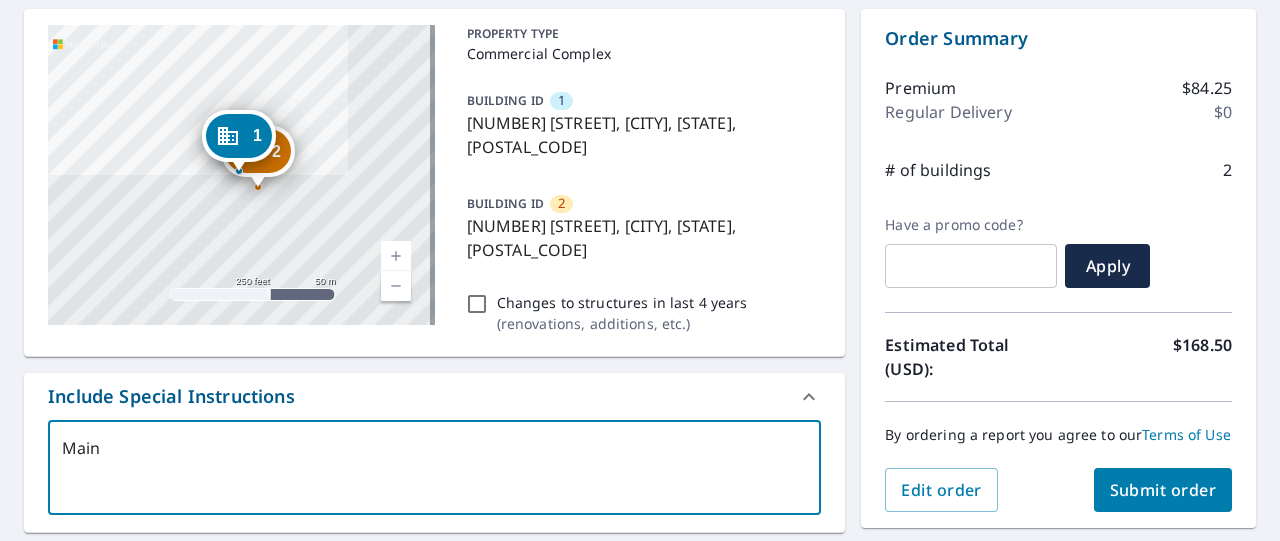 type on "Main" 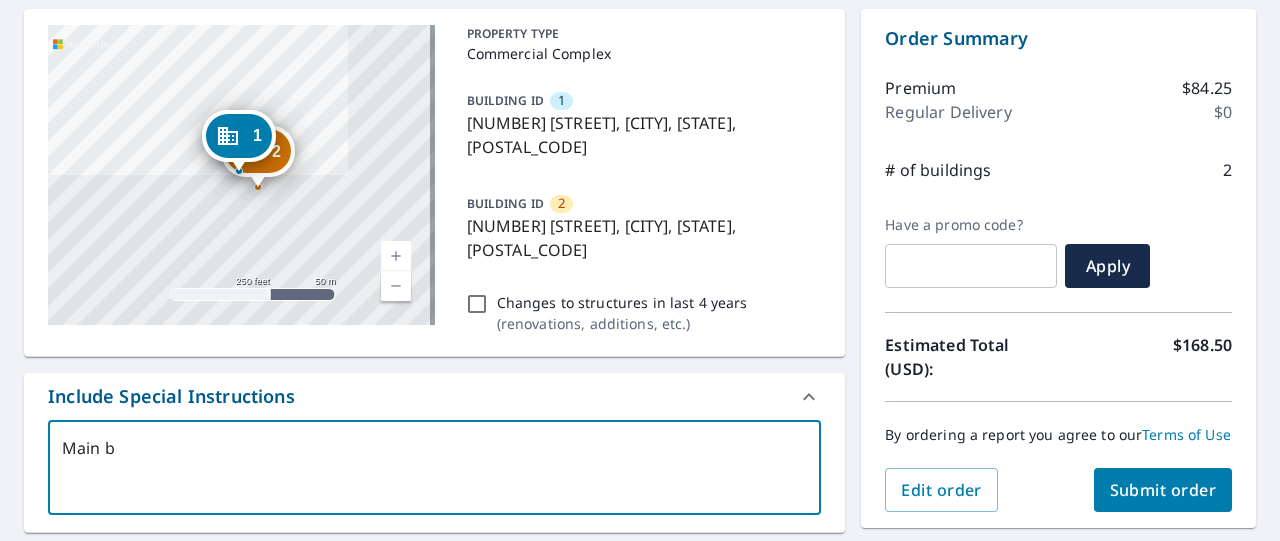 type on "Main bu" 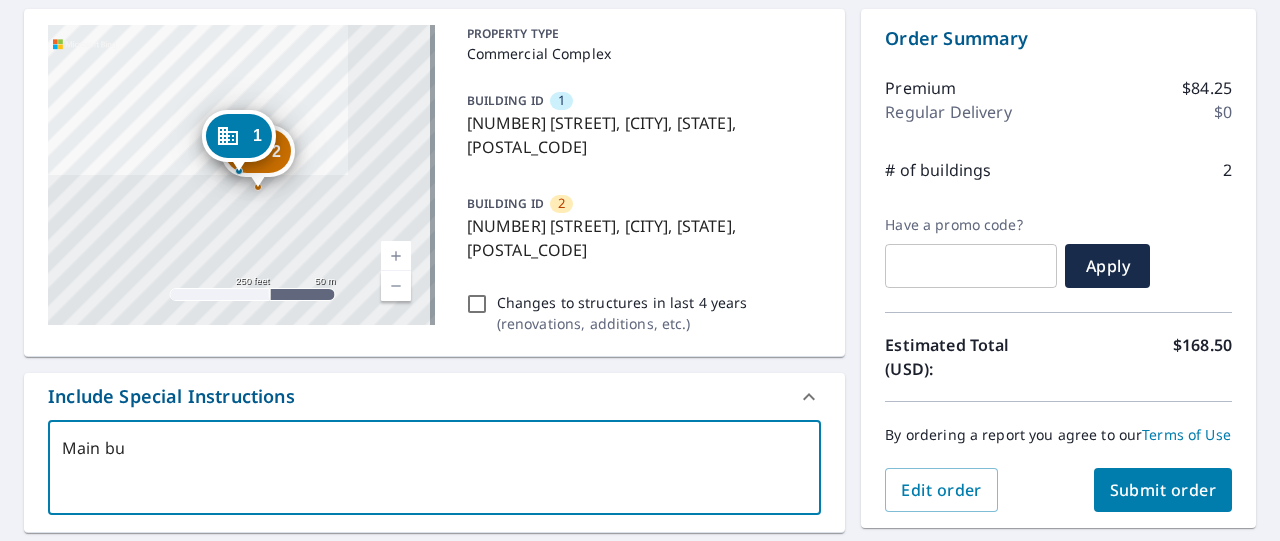 type on "Main bui" 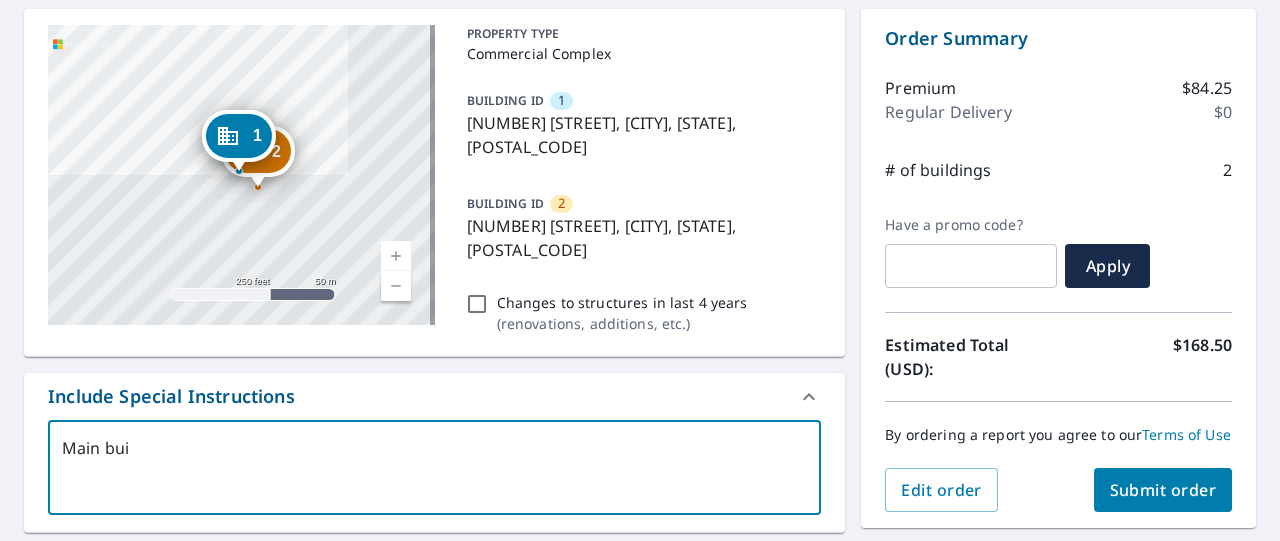 type on "Main buil" 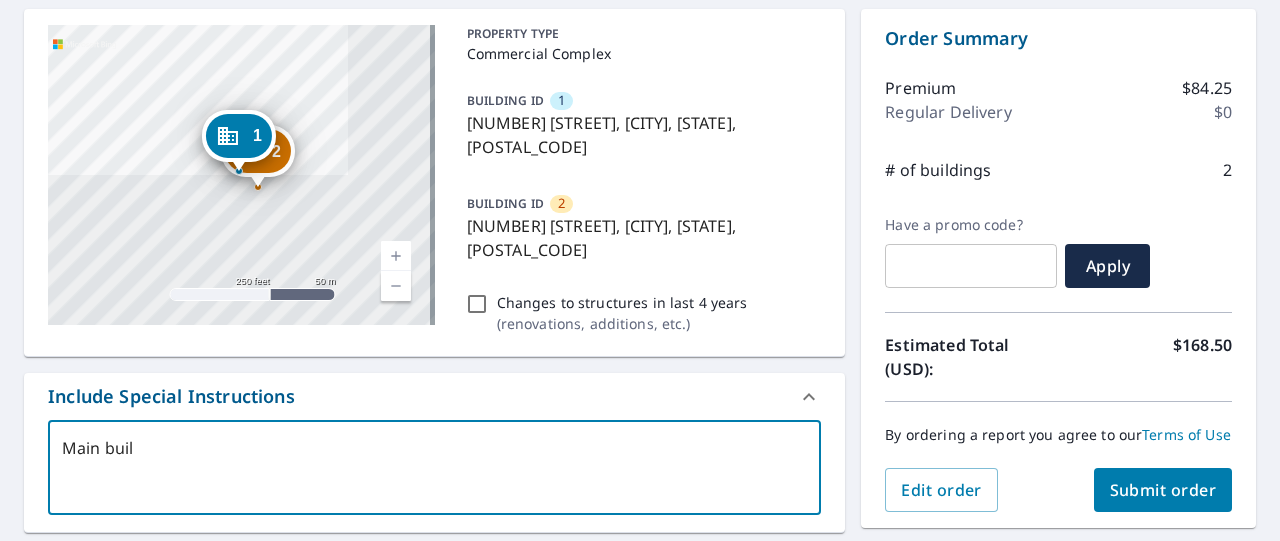 type on "Main build" 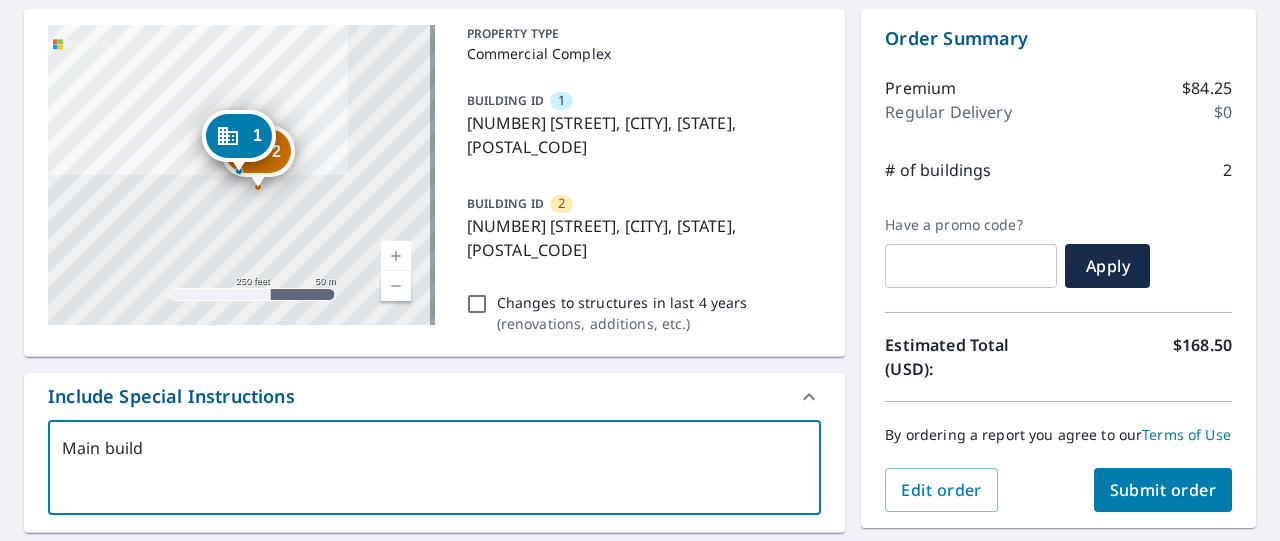 type on "Main buildi" 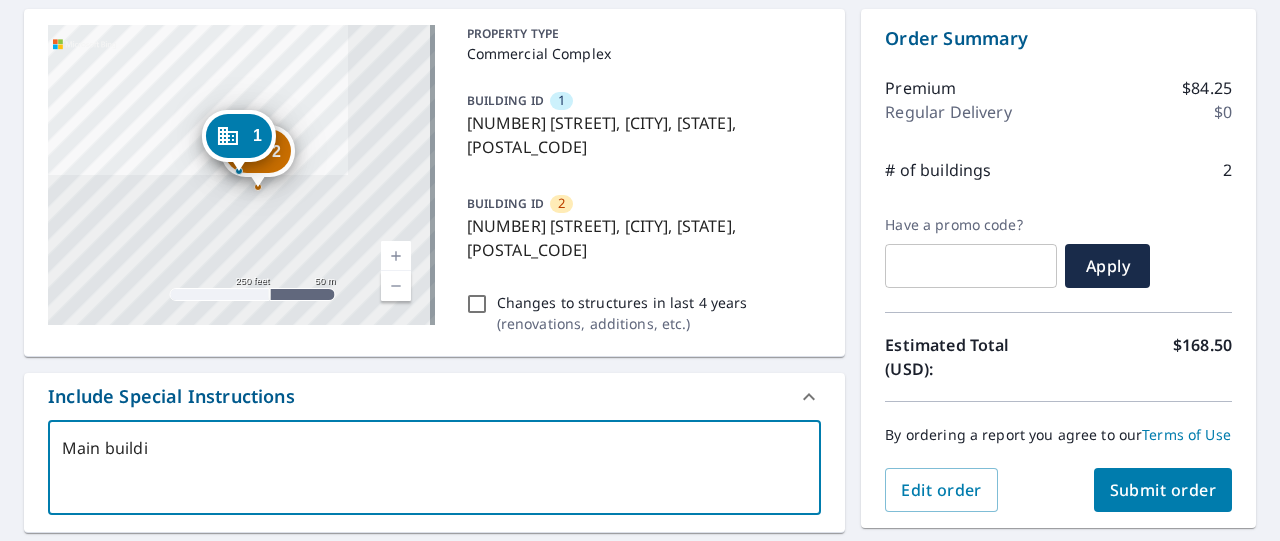 type on "x" 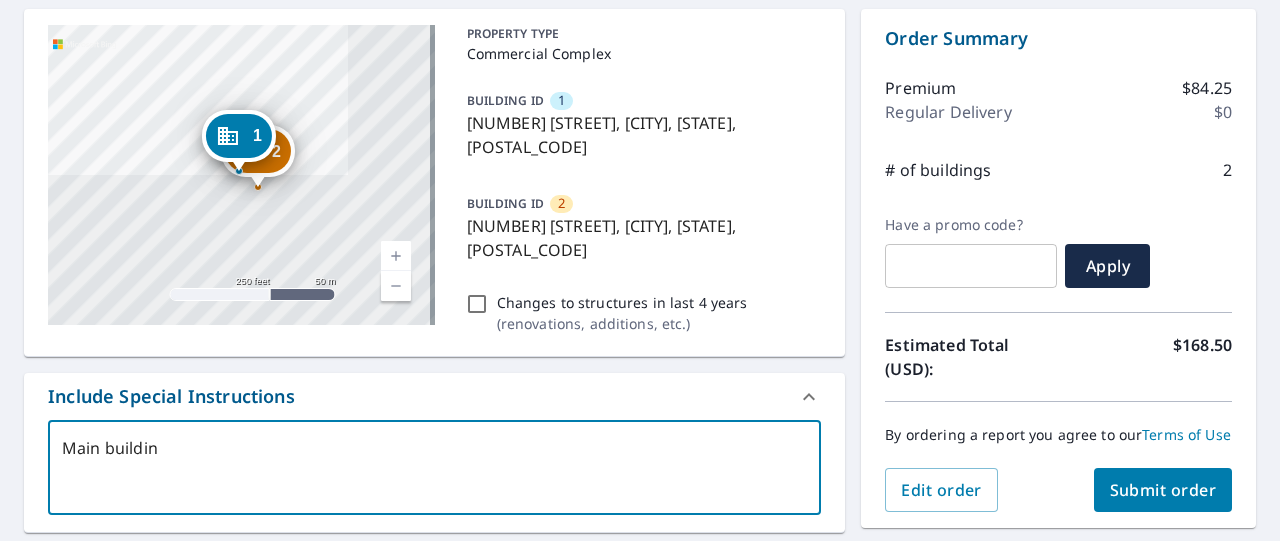 type on "Main building" 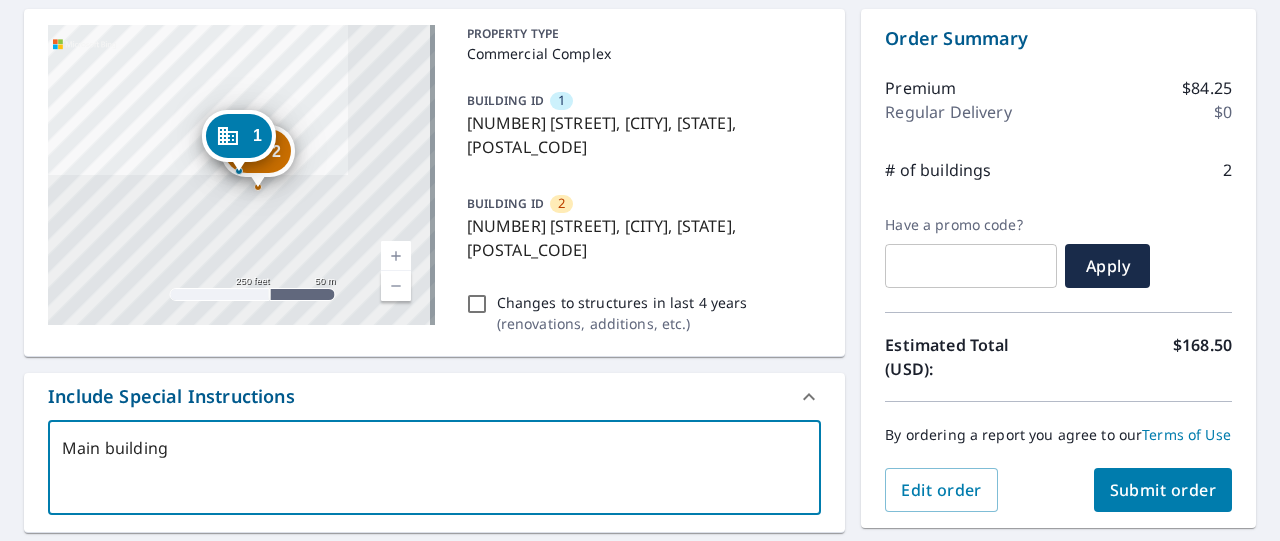 type on "Main building" 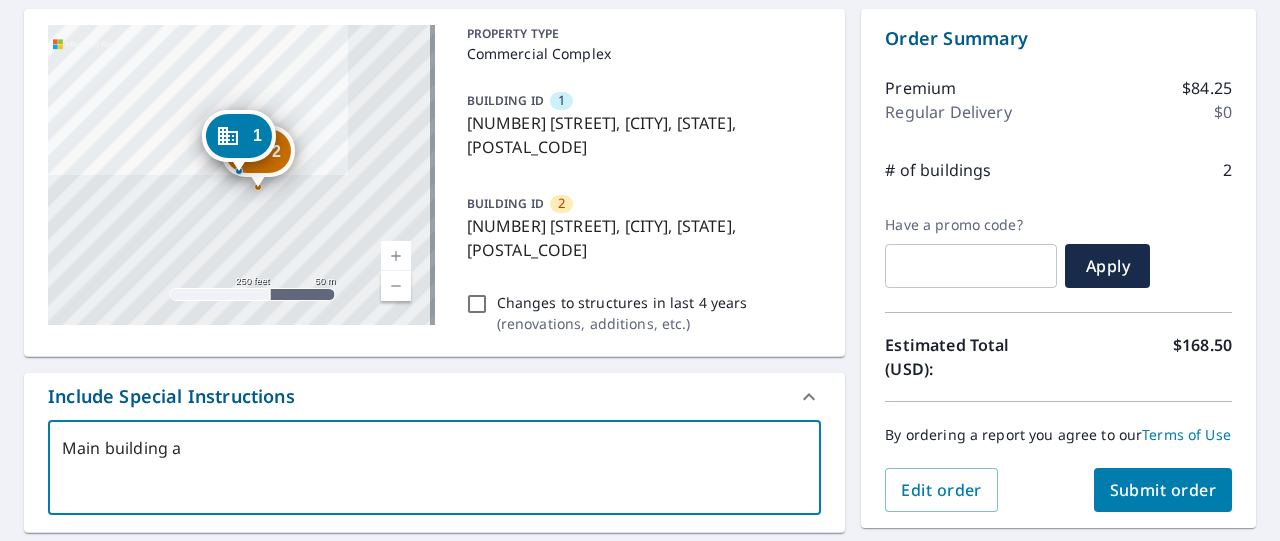 type on "Main building and" 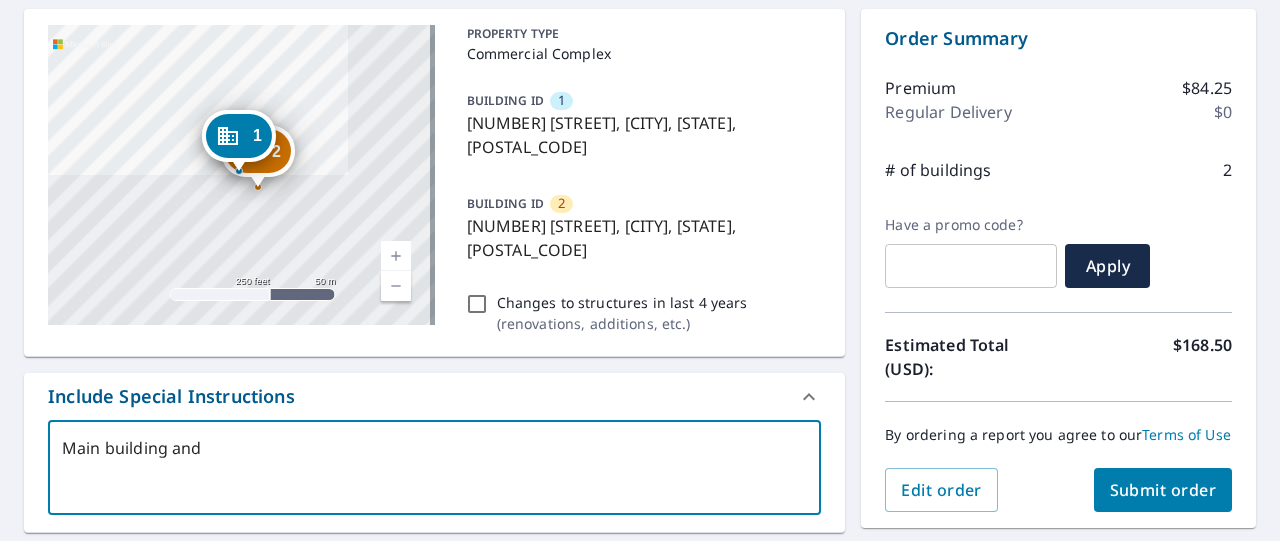 type on "x" 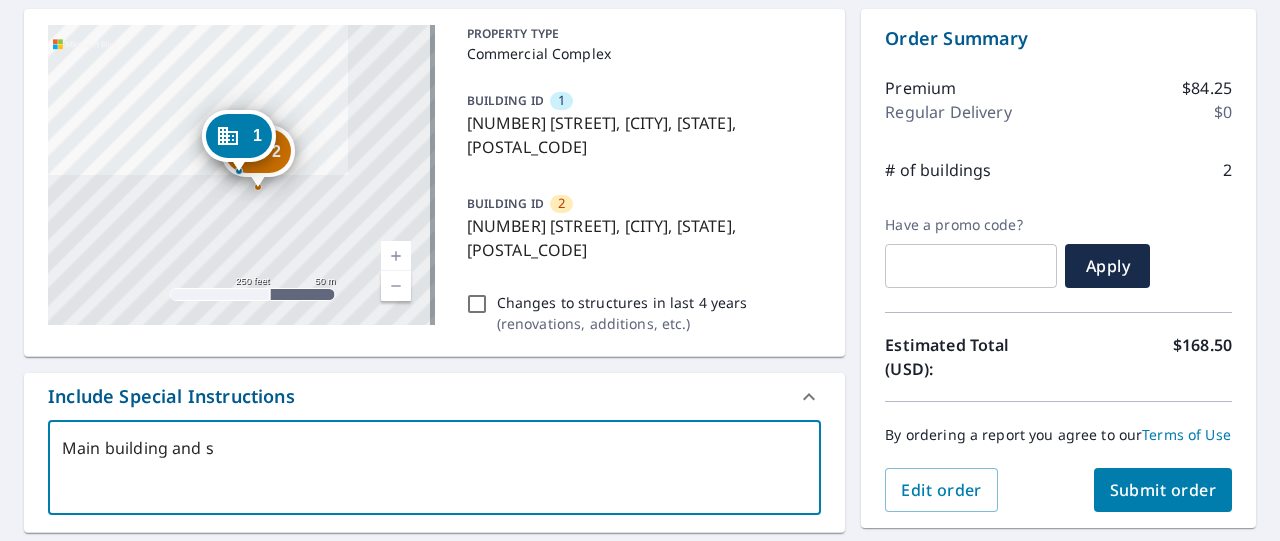 type on "Main building and se" 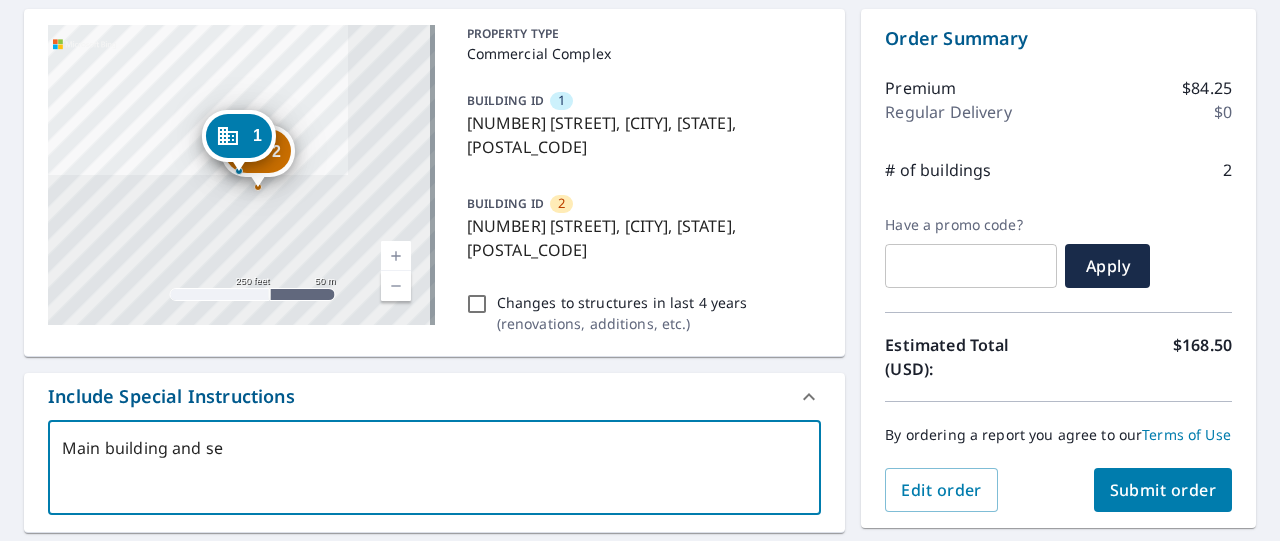 type on "Main building and sec" 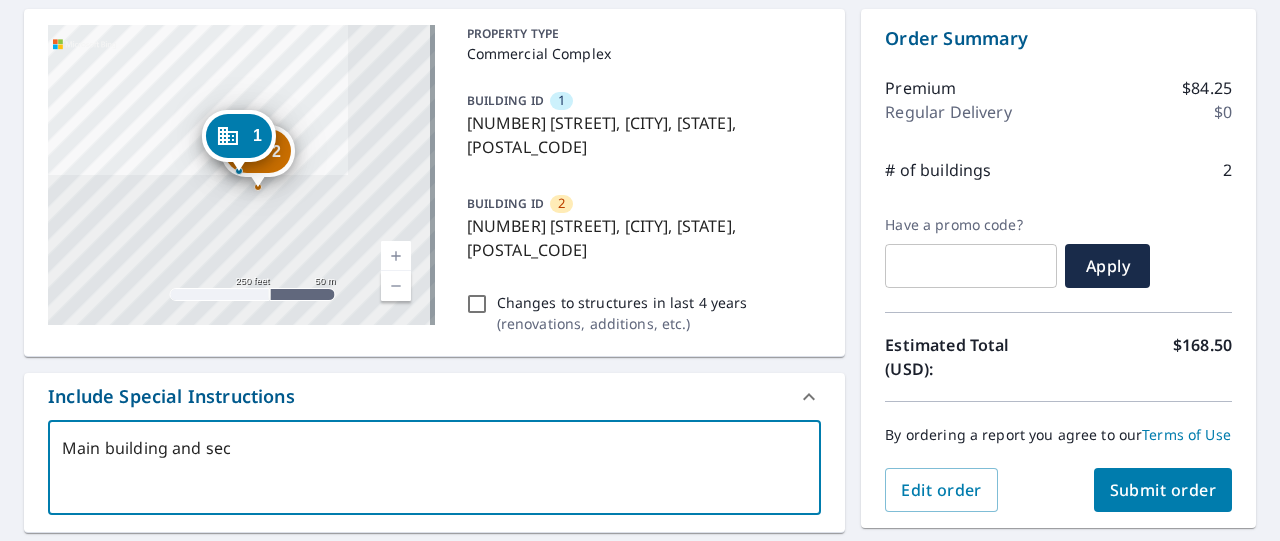 type on "Main building and secu" 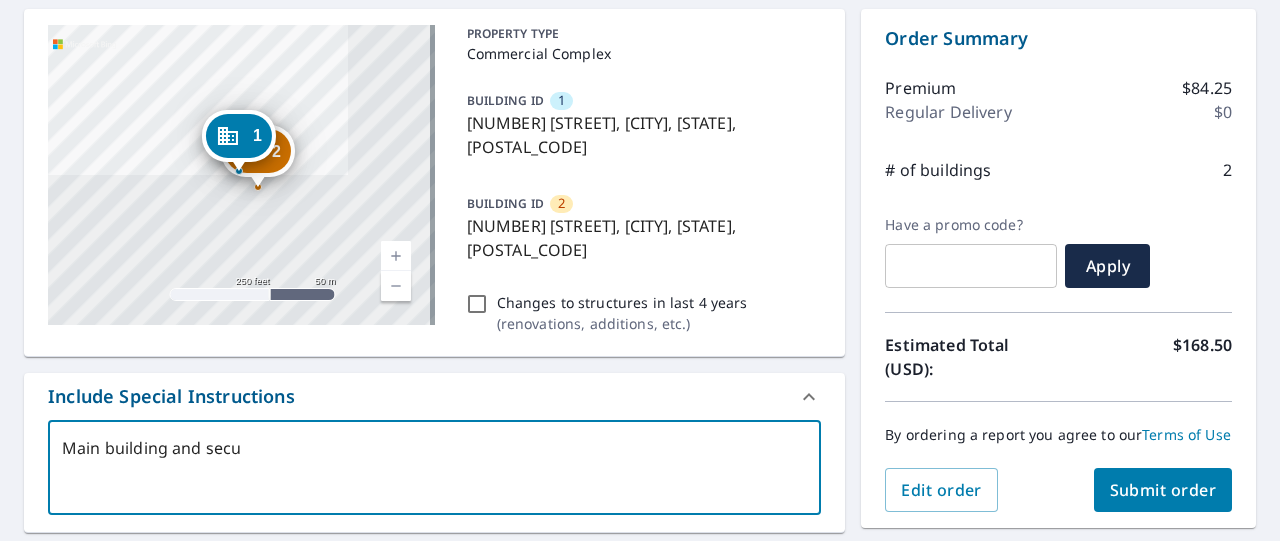 type on "Main building and secun" 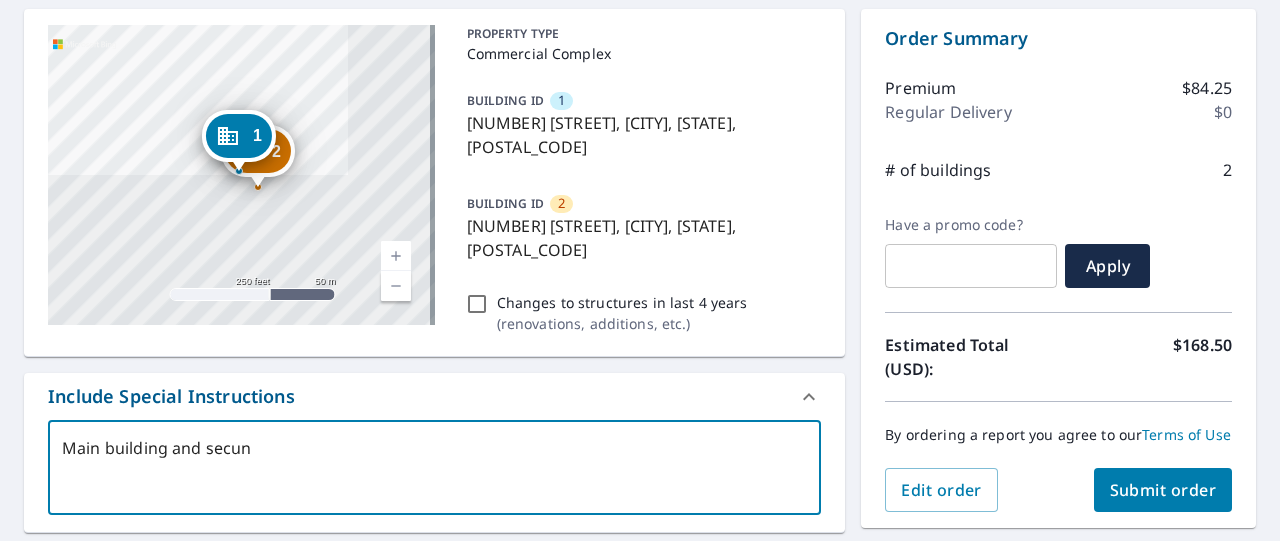 type on "Main building and secu" 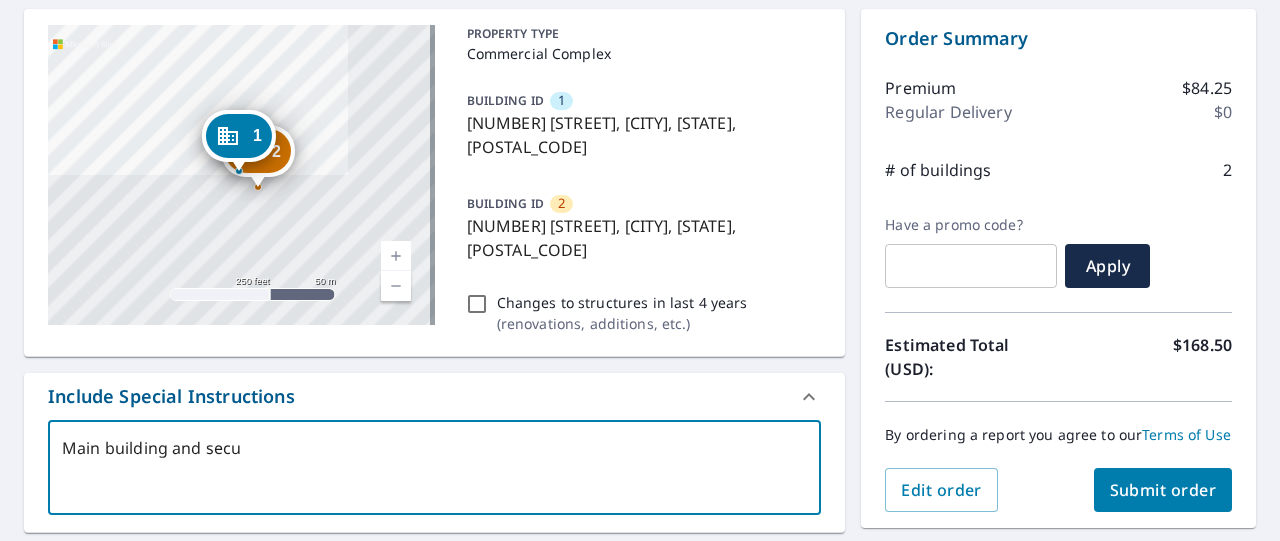 type on "Main building and sec" 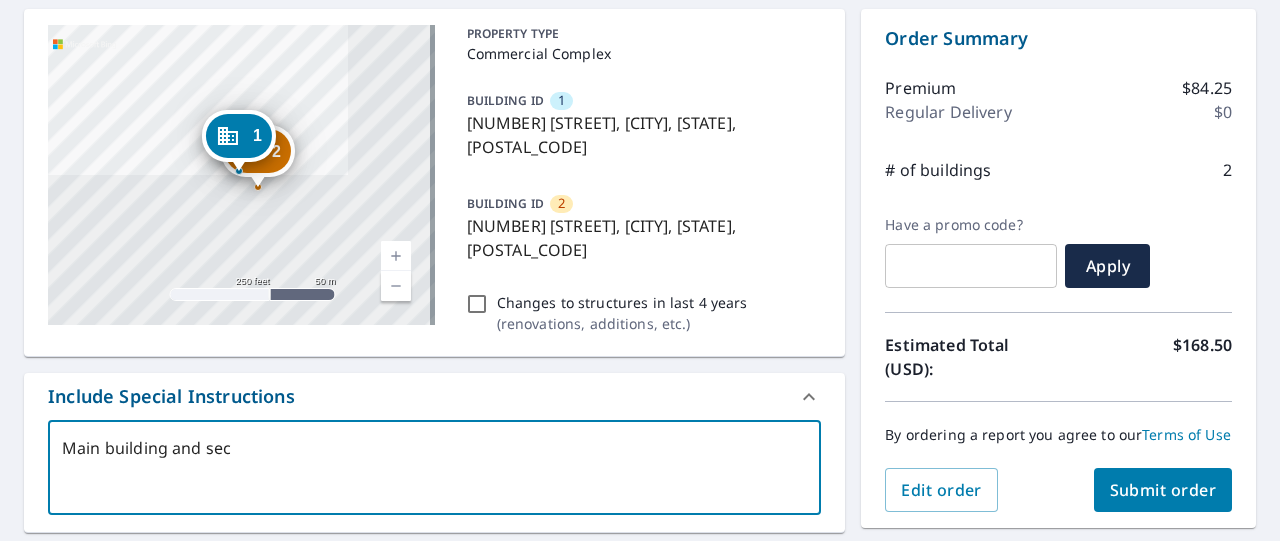 type on "Main building and seci" 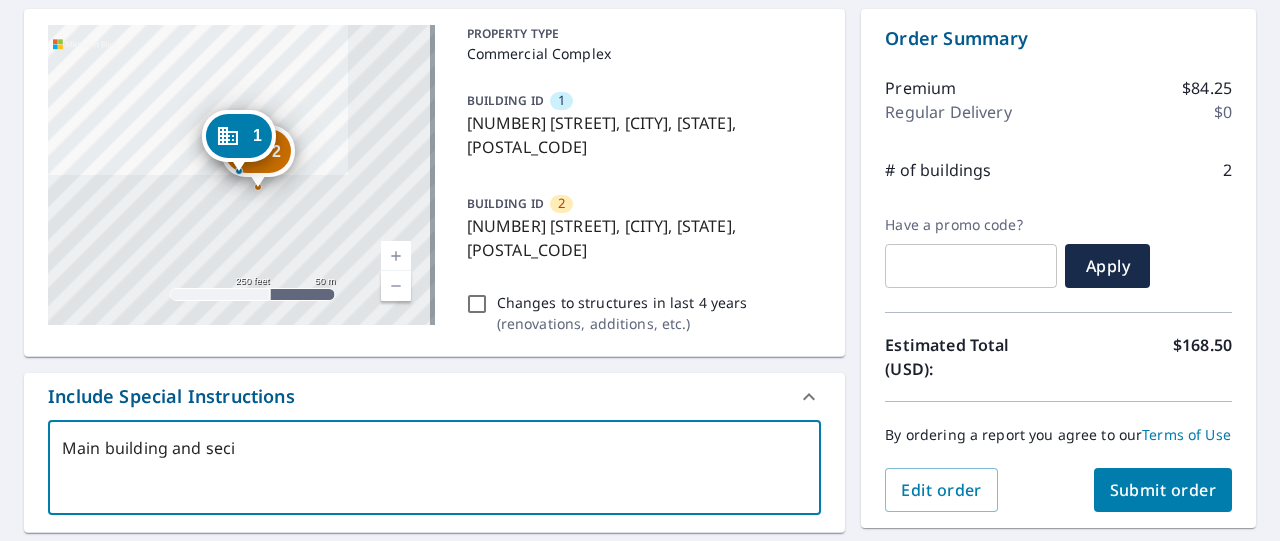 type on "Main building and sec" 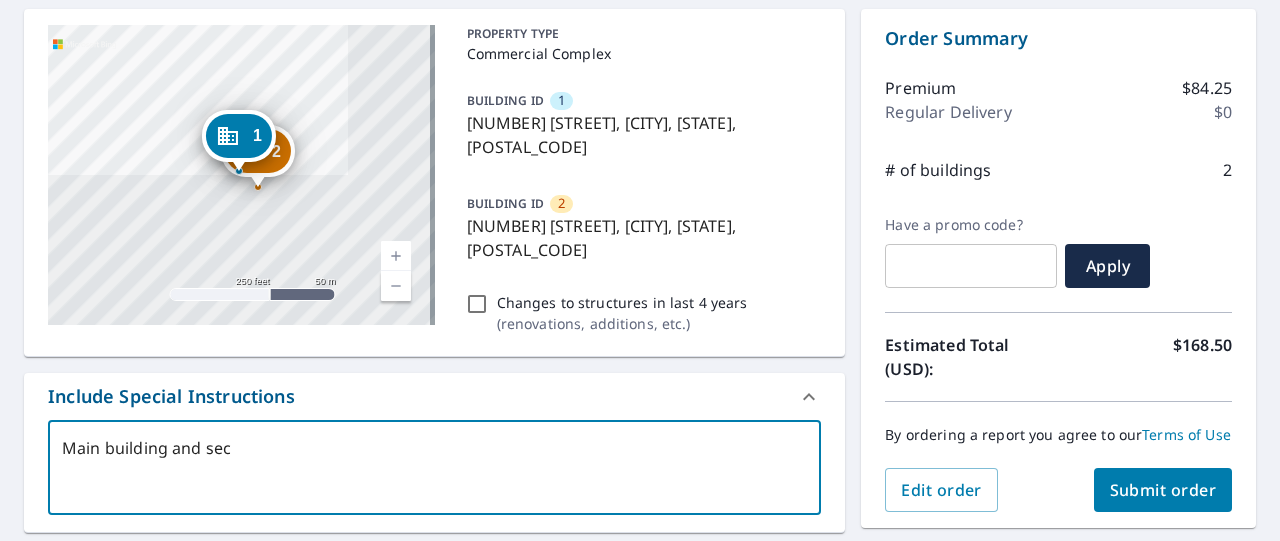 type on "Main building and seco" 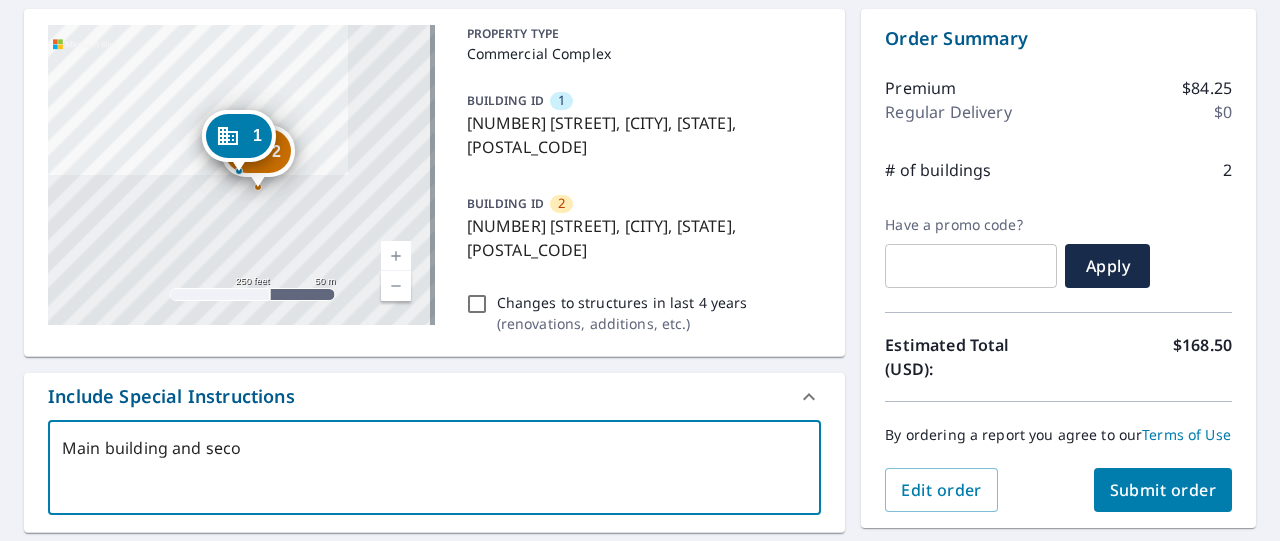 type on "Main building and secon" 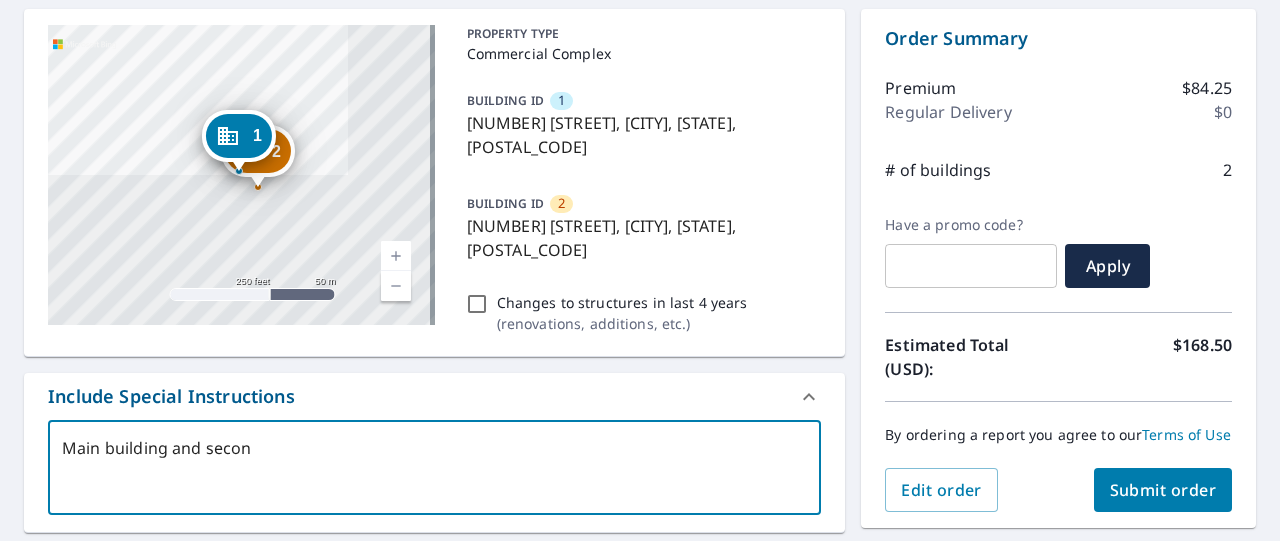 type on "Main building and second" 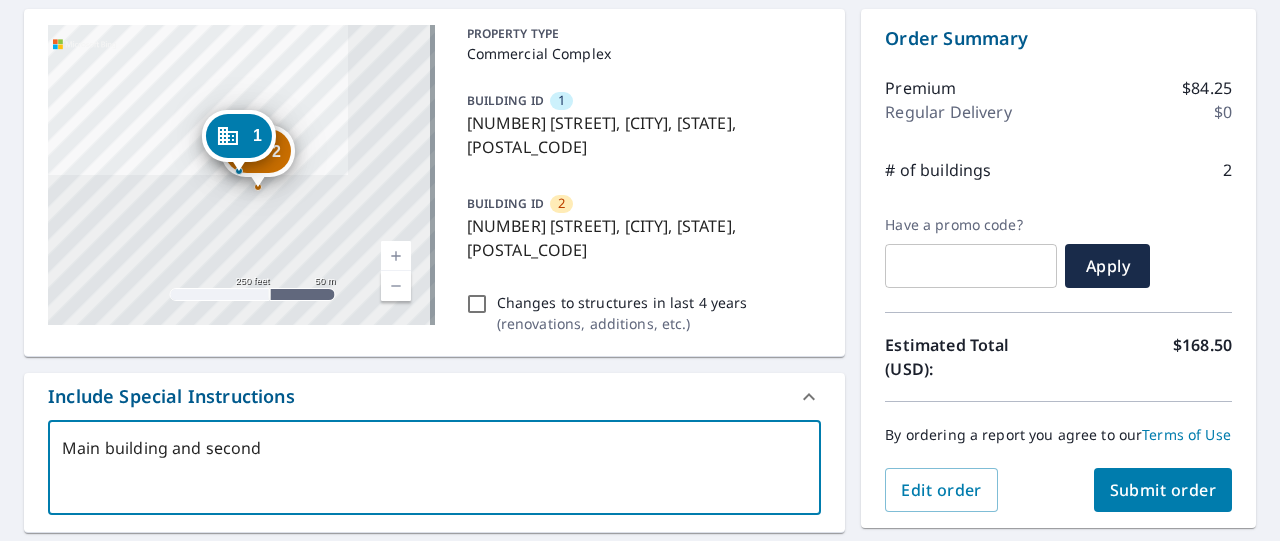 type on "Main building and second" 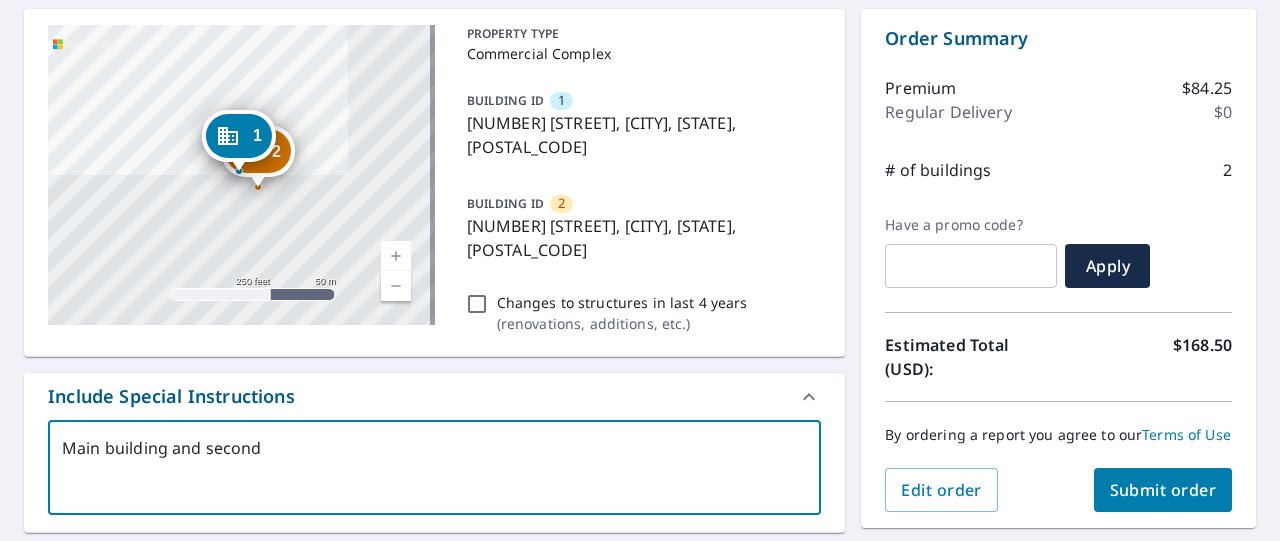 type on "Main building and second u" 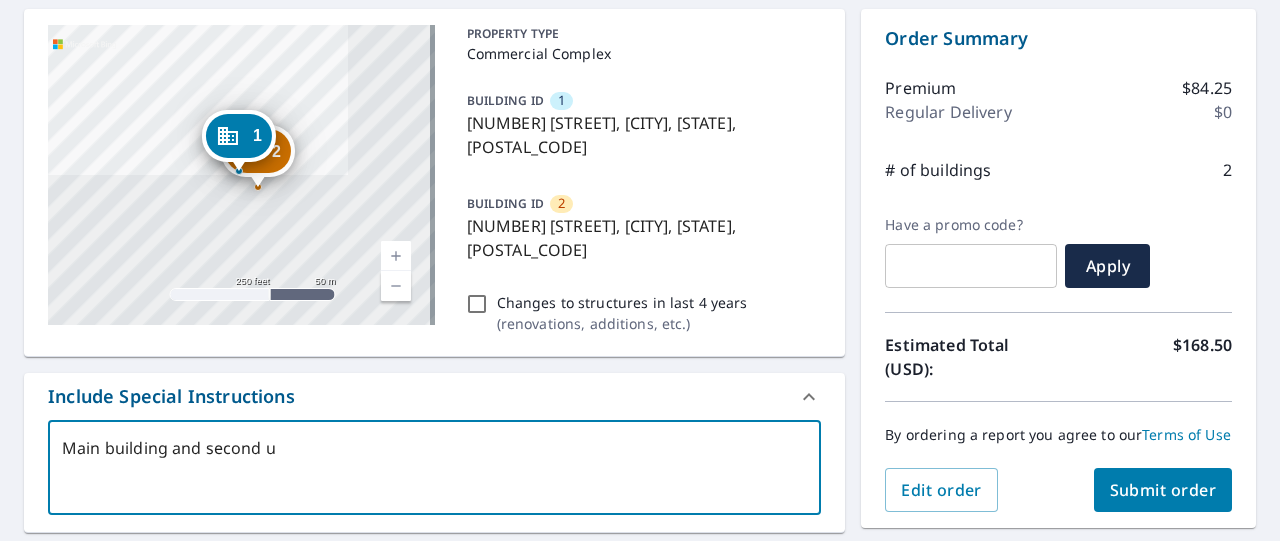 type on "Main building and second un" 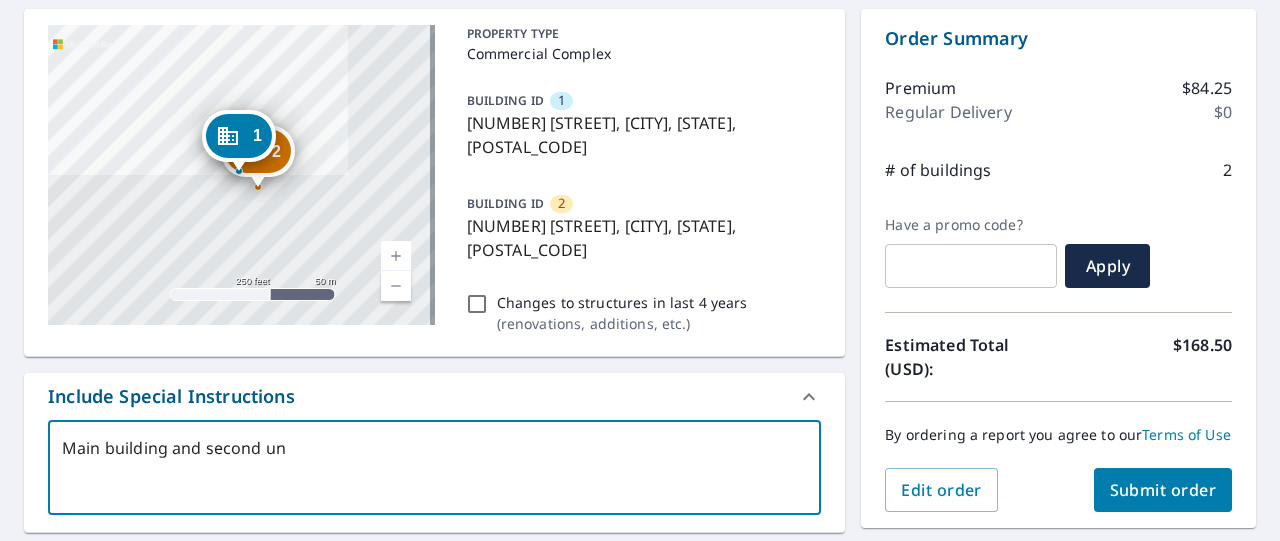 type on "Main building and second uni" 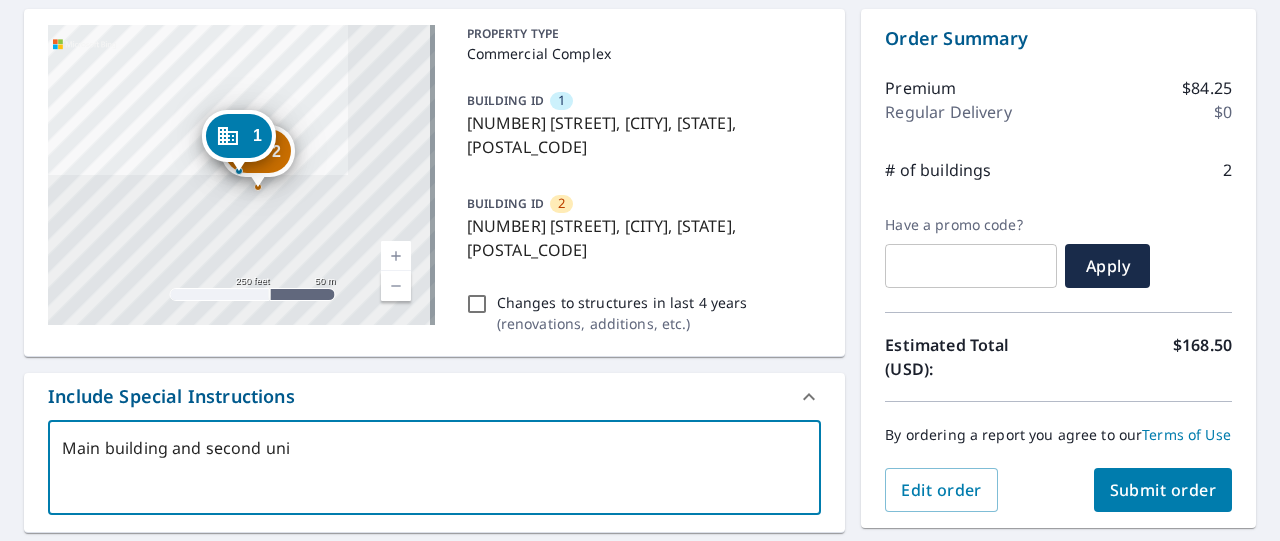 type on "Main building and second unit" 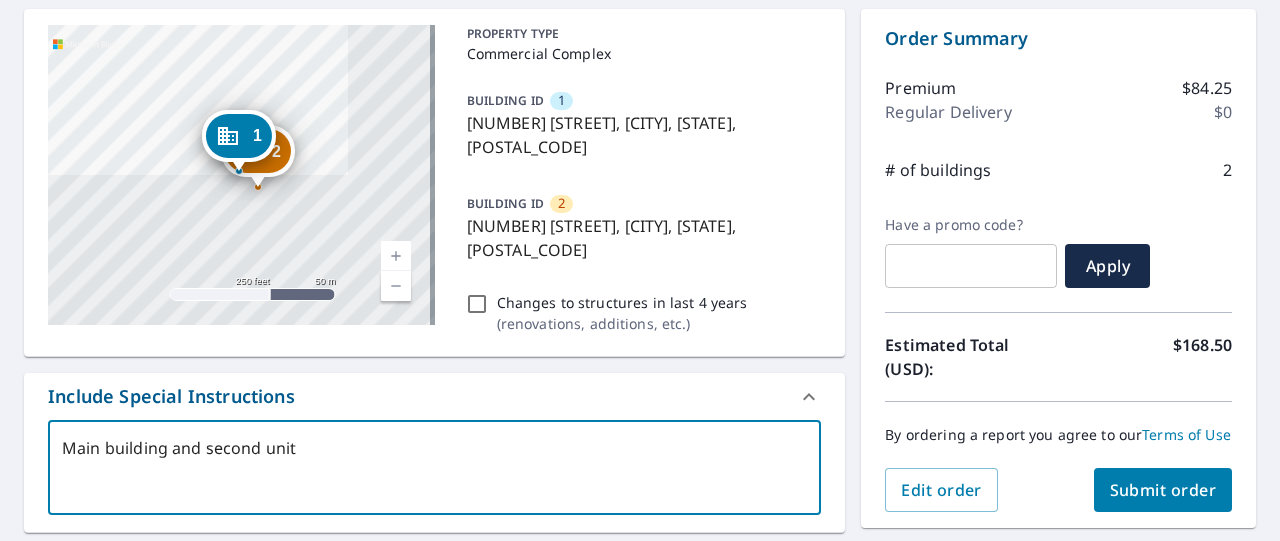 type on "Main building and second unit" 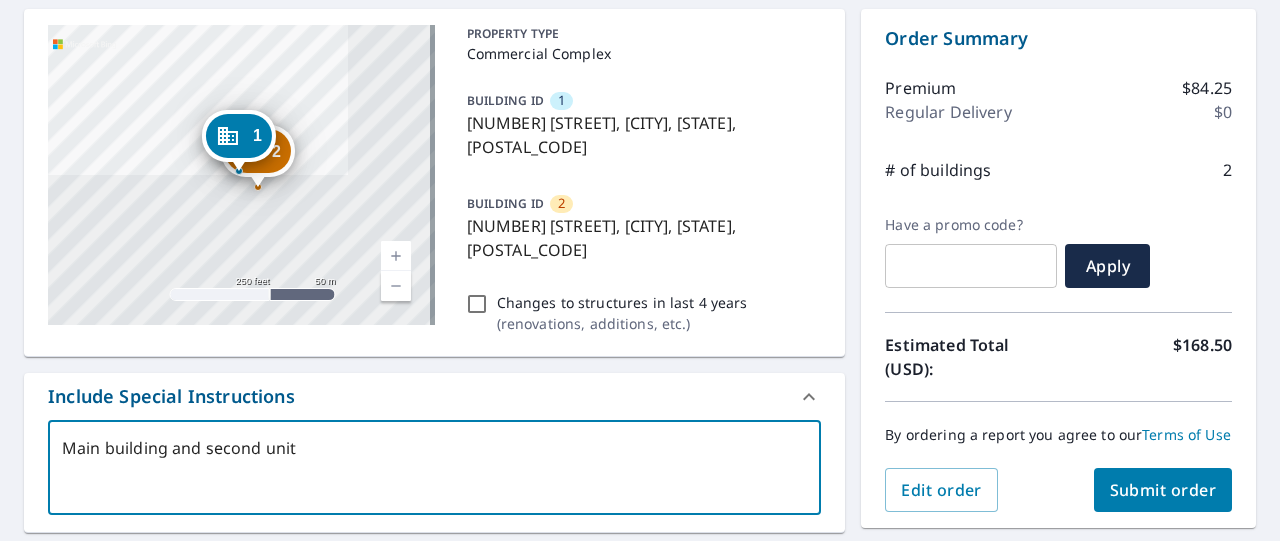 type on "Main building and second unit" 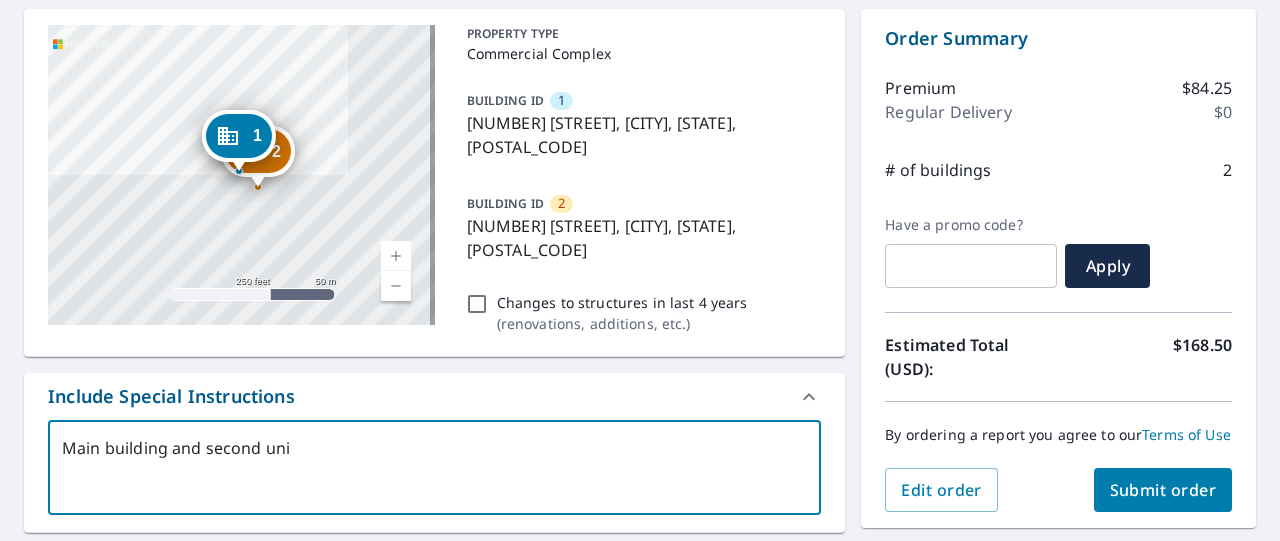 type on "Main building and second un" 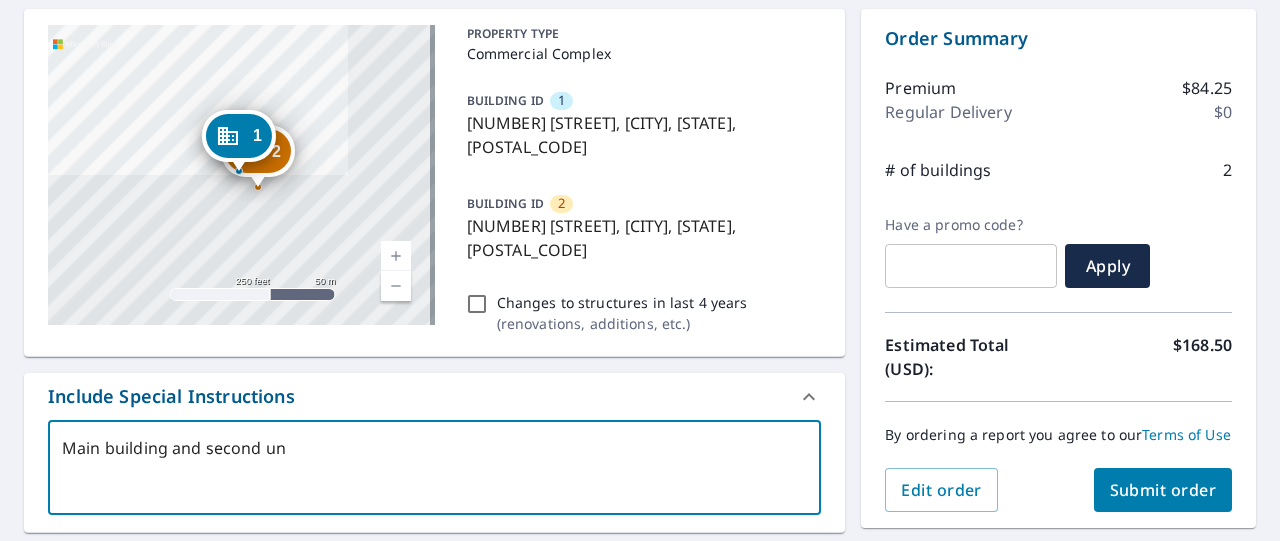 type on "Main building and second u" 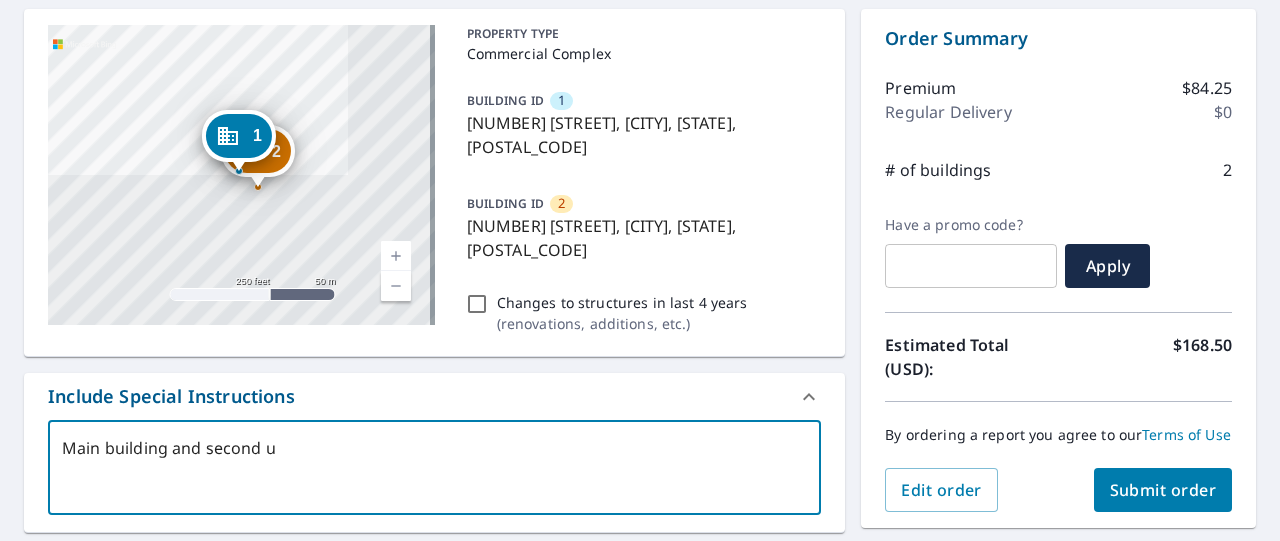 type on "Main building and second" 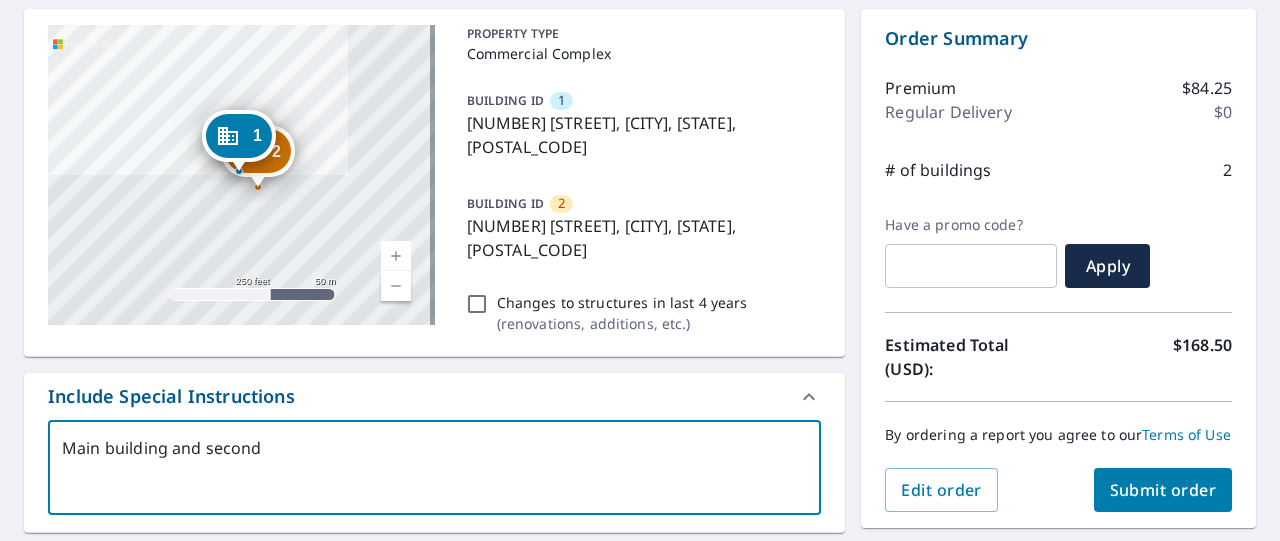 type on "Main building and second s" 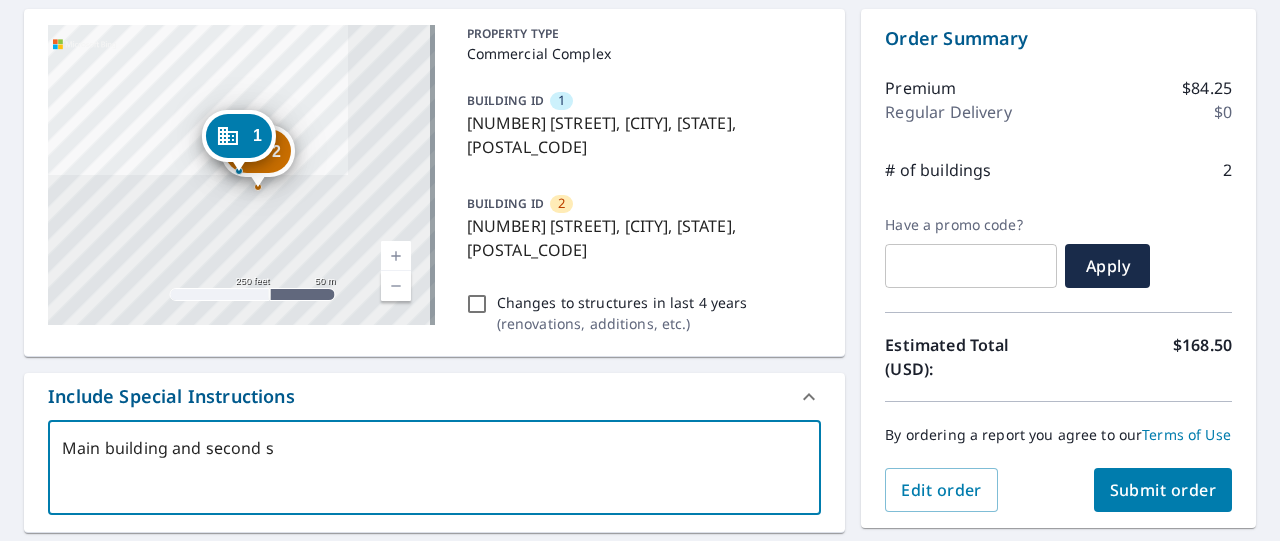 type on "Main building and second sm" 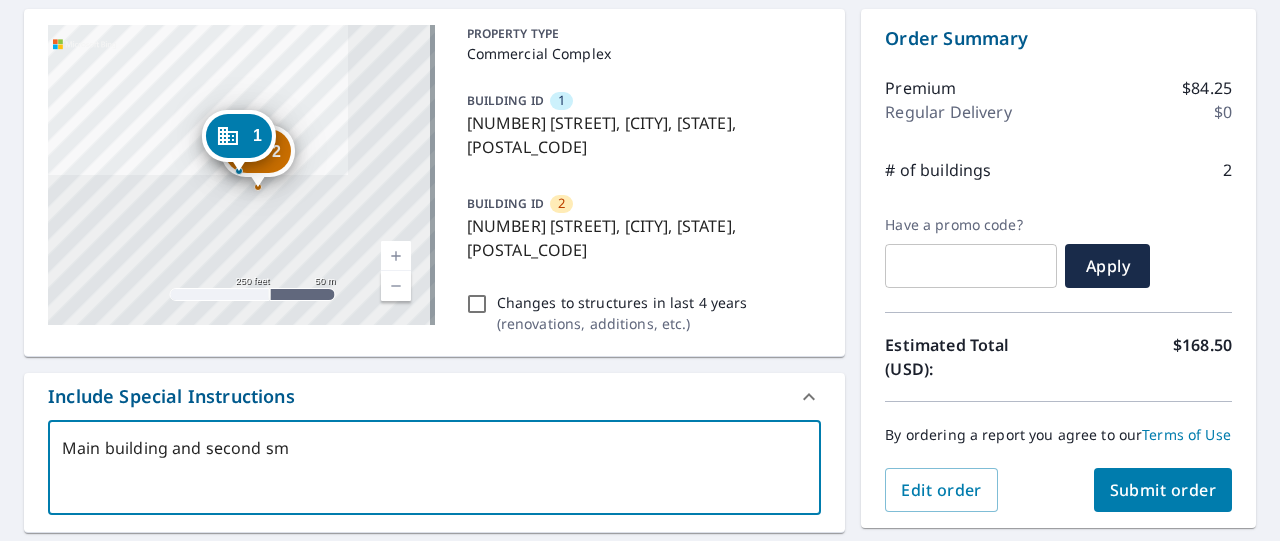 type on "Main building and second sma" 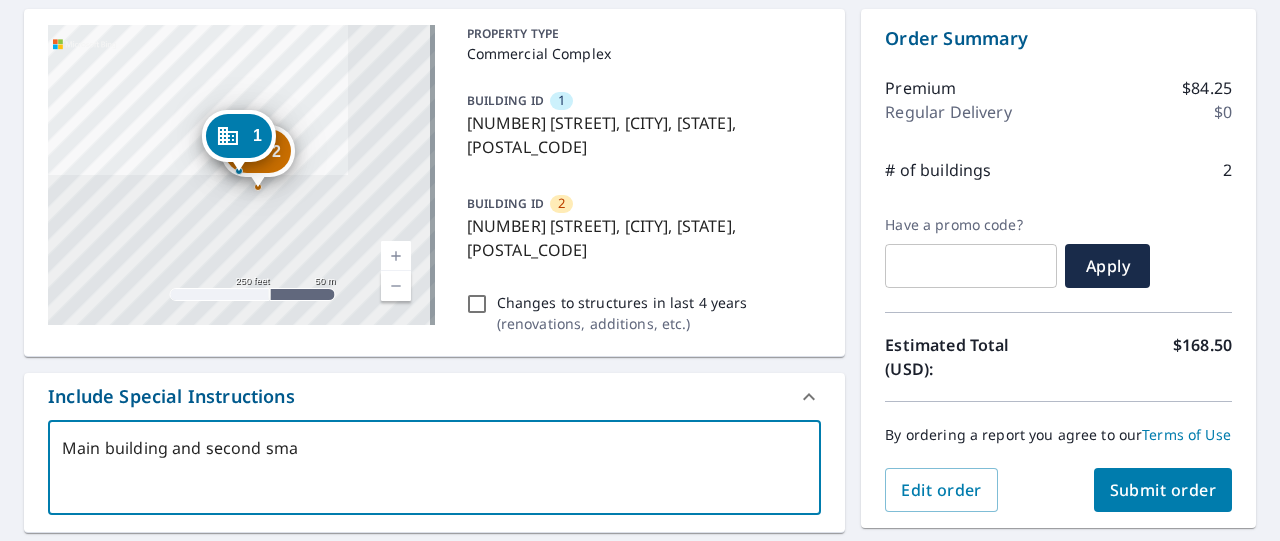type on "Main building and second smal" 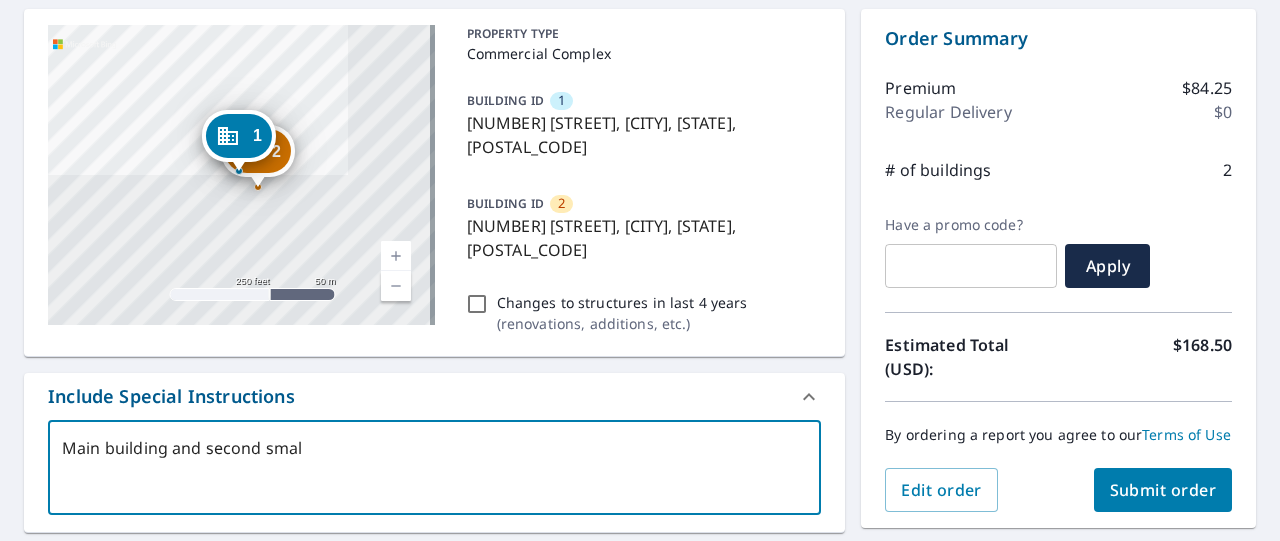 type on "Main building and second small" 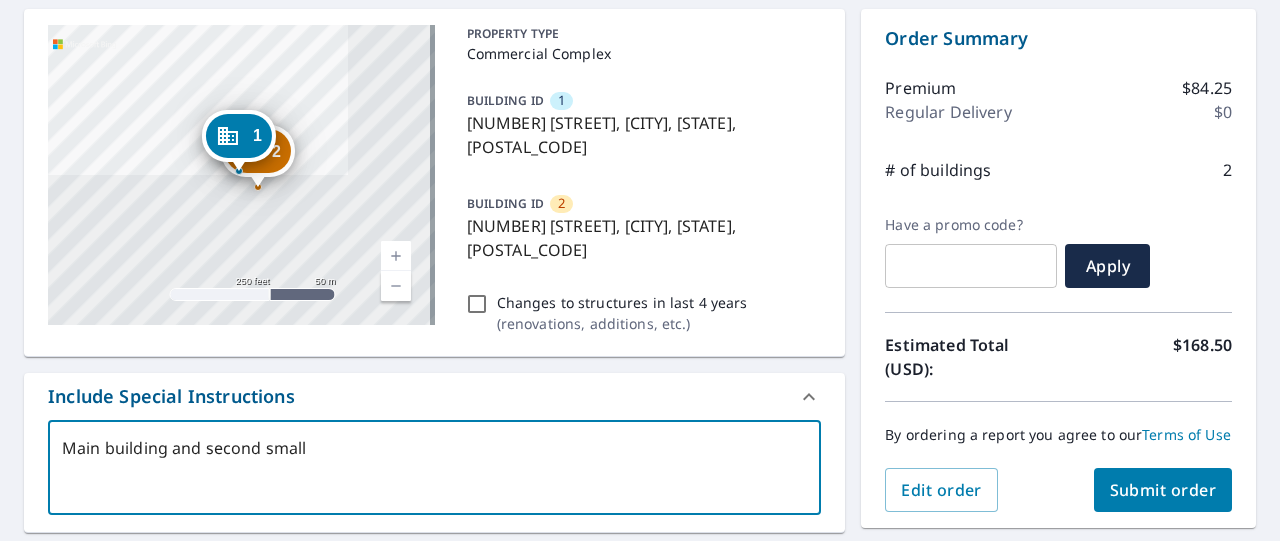 type on "Main building and second smalle" 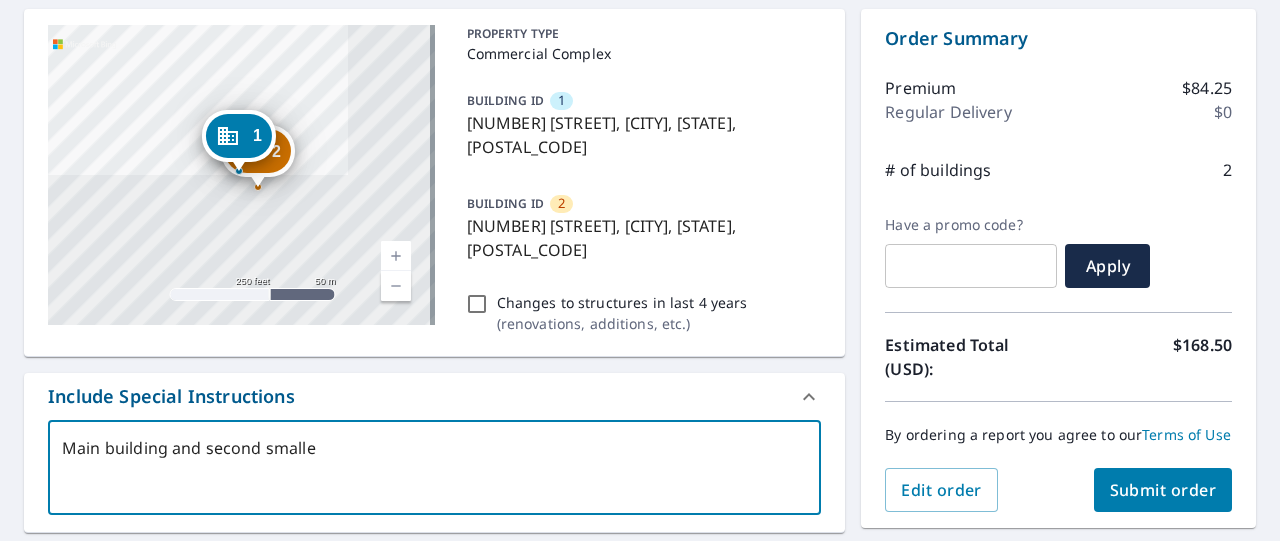 type on "Main building and second smaller" 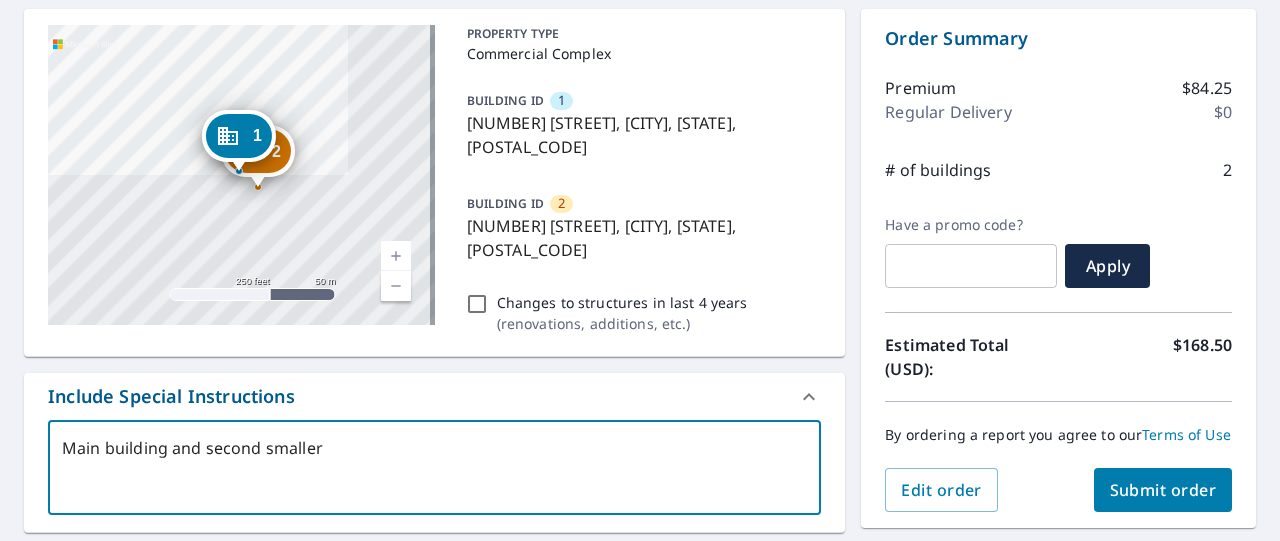 type on "Main building and second smaller" 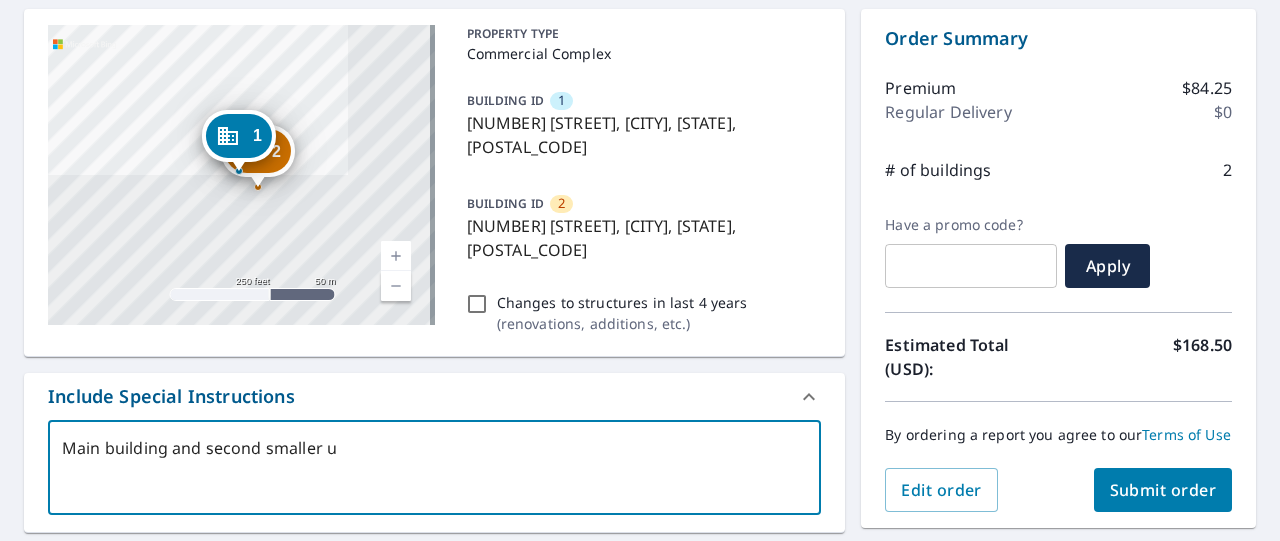 type on "Main building and second smaller un" 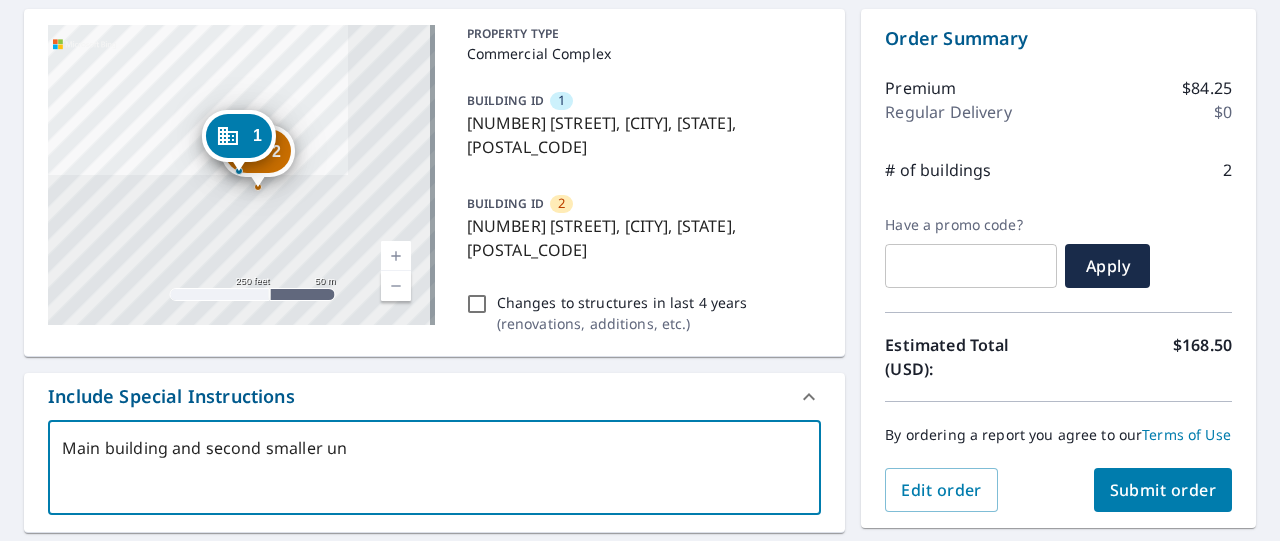 type on "Main building and second smaller uni" 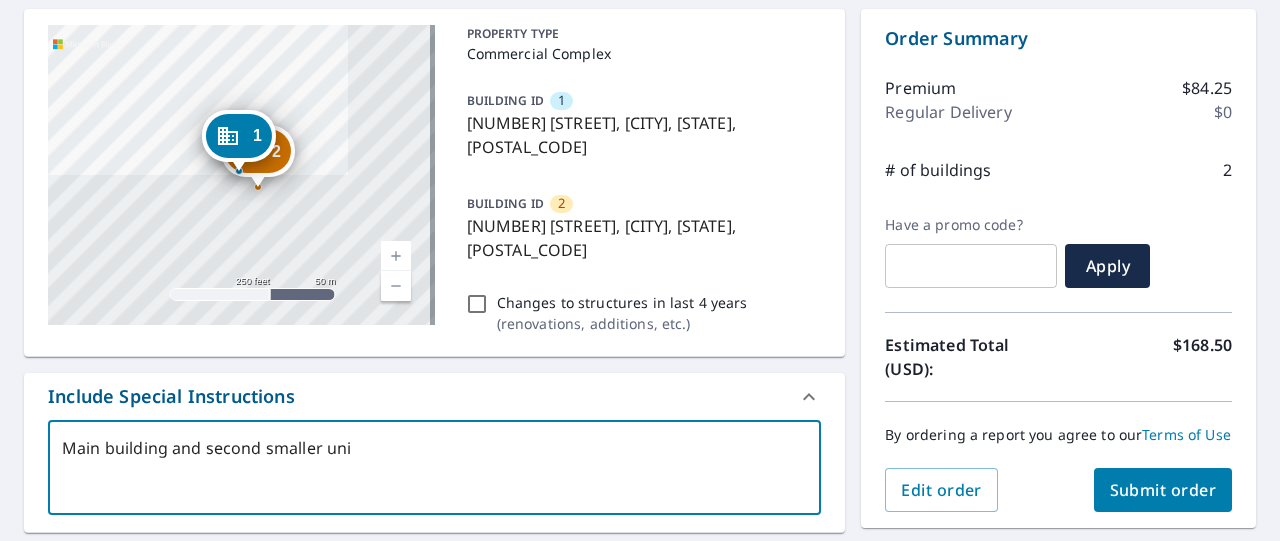type on "Main building and second smaller unit" 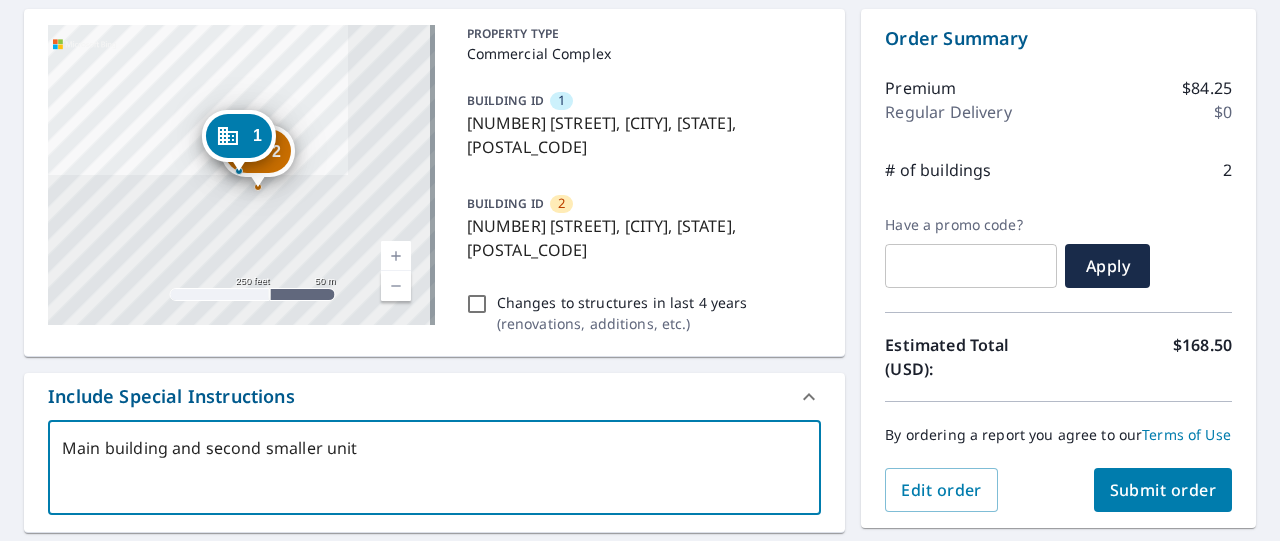 type on "Main building and second smaller unit" 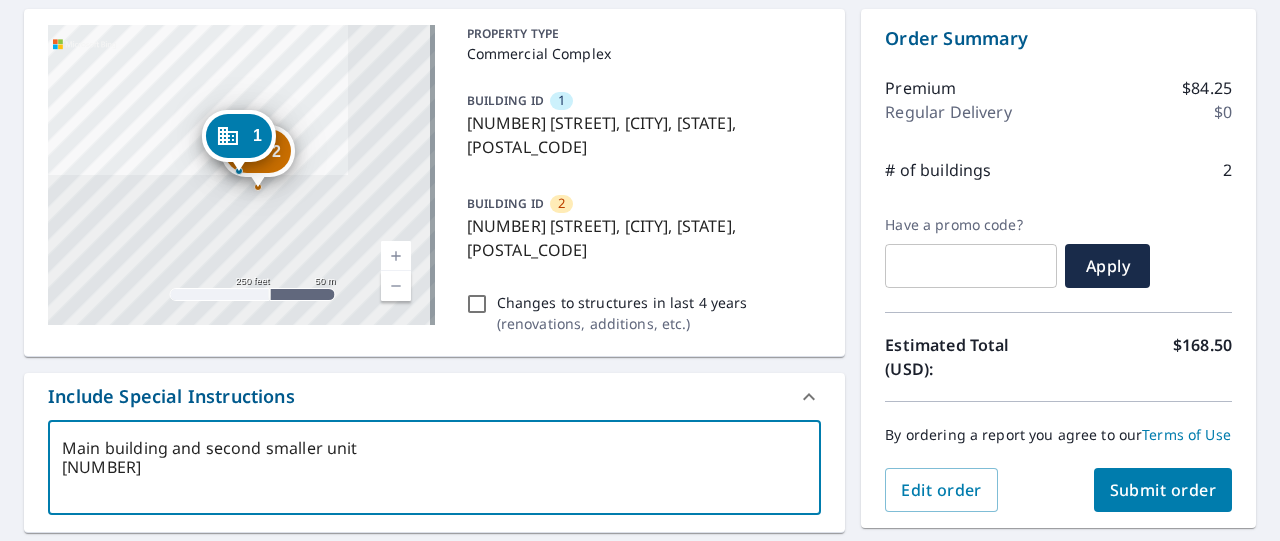 type on "Main building and second smaller unit
18 [STREET]" 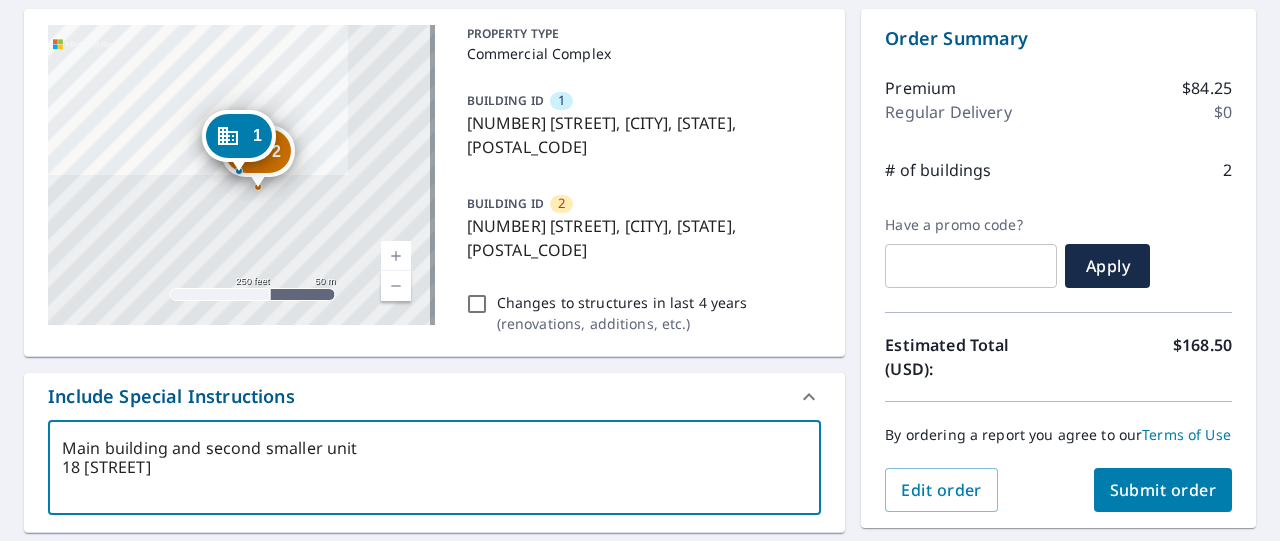 type on "Main building and second smaller unit
[NUMBER]" 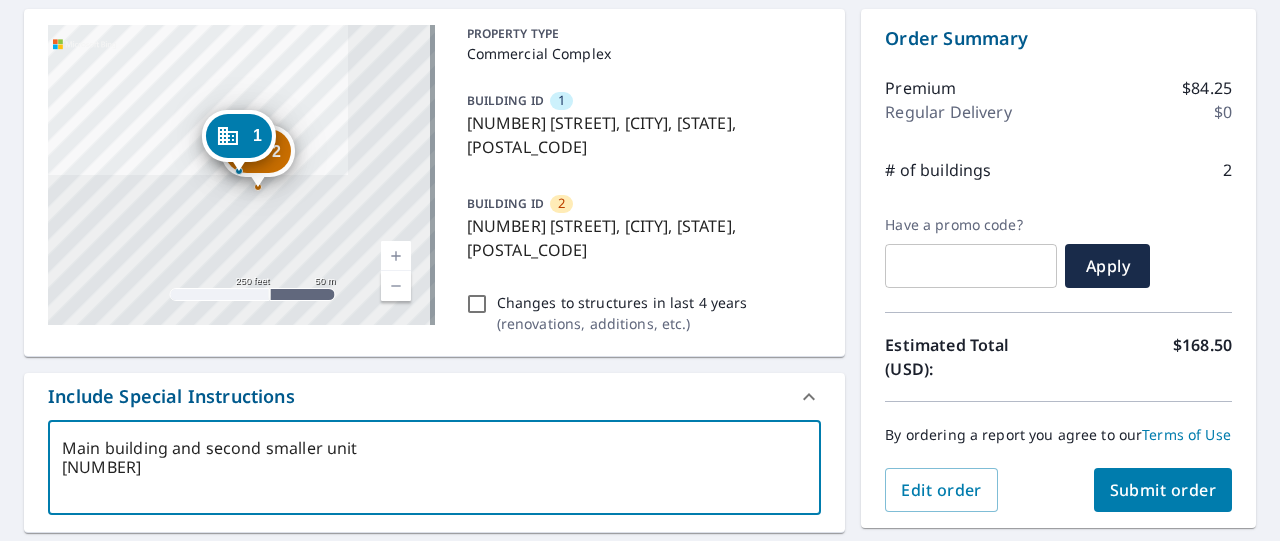 type on "Main building and second smaller unit
[NUMBER]" 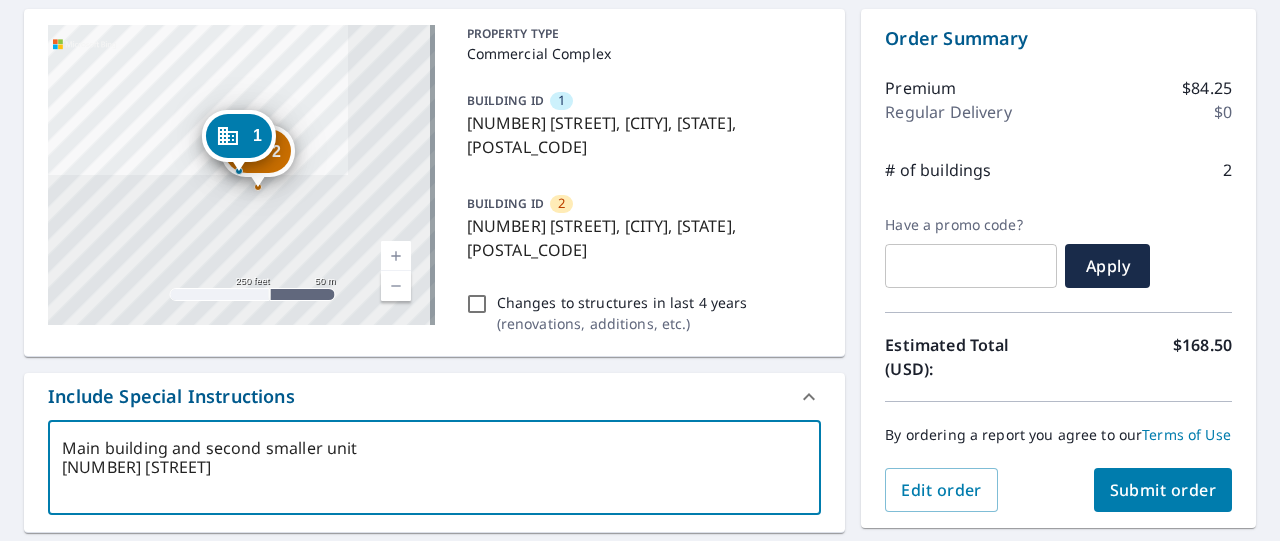 type on "Main building and second smaller unit
[NUMBER] [STREET]" 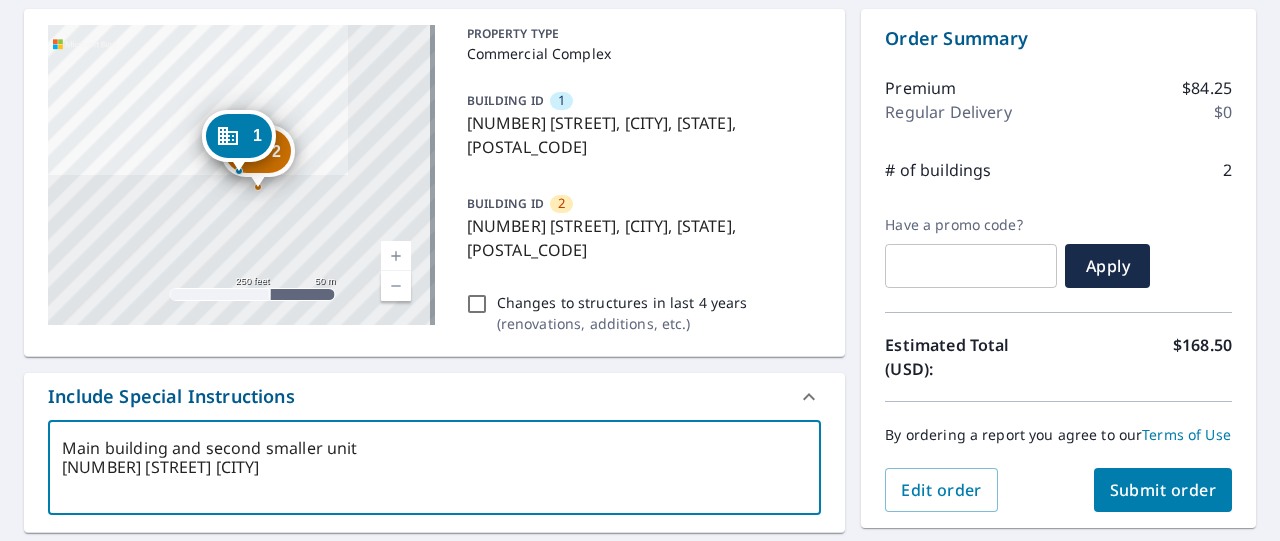 type on "Main building and second smaller unit
[NUMBER] [STREET]" 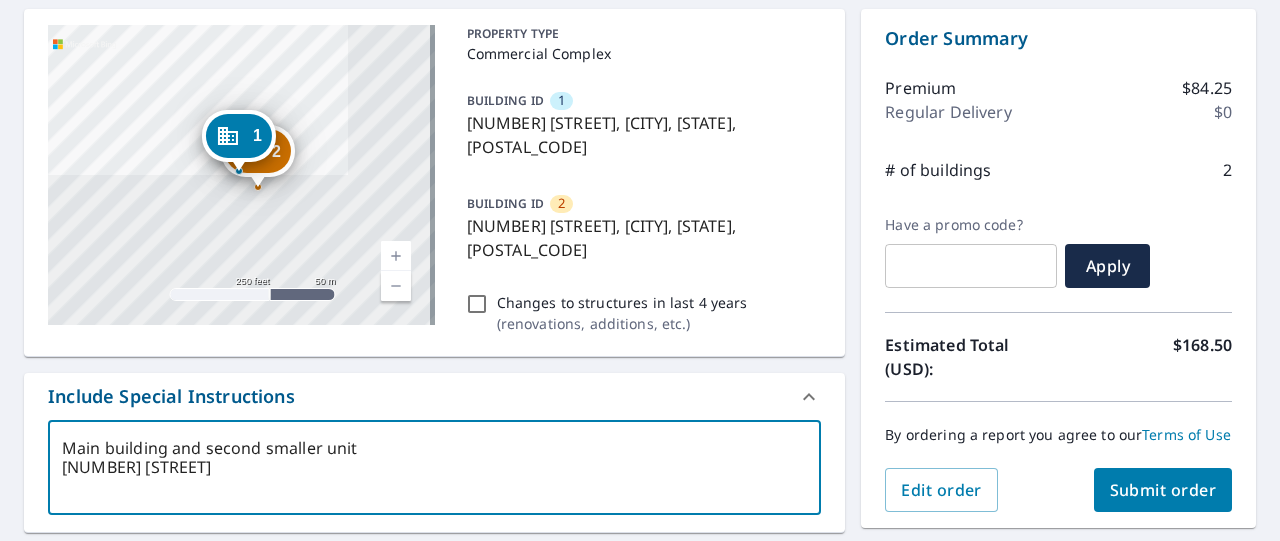 type on "Main building and second smaller unit
[NUMBER] [STREET]" 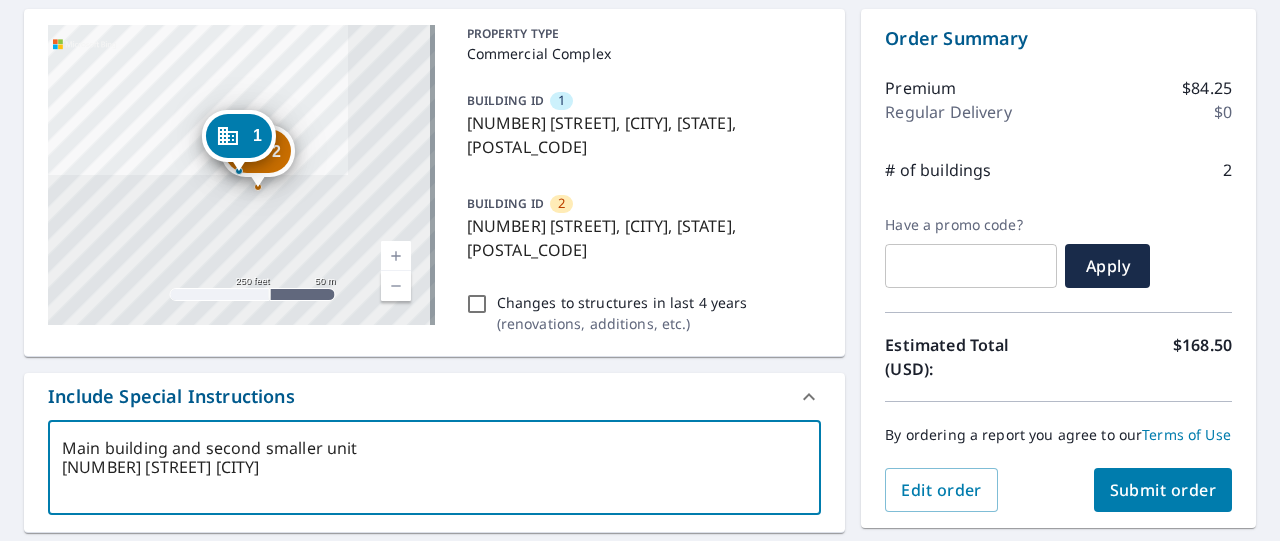 type on "Main building and second smaller unit
[NUMBER] [STREET] [CITY]" 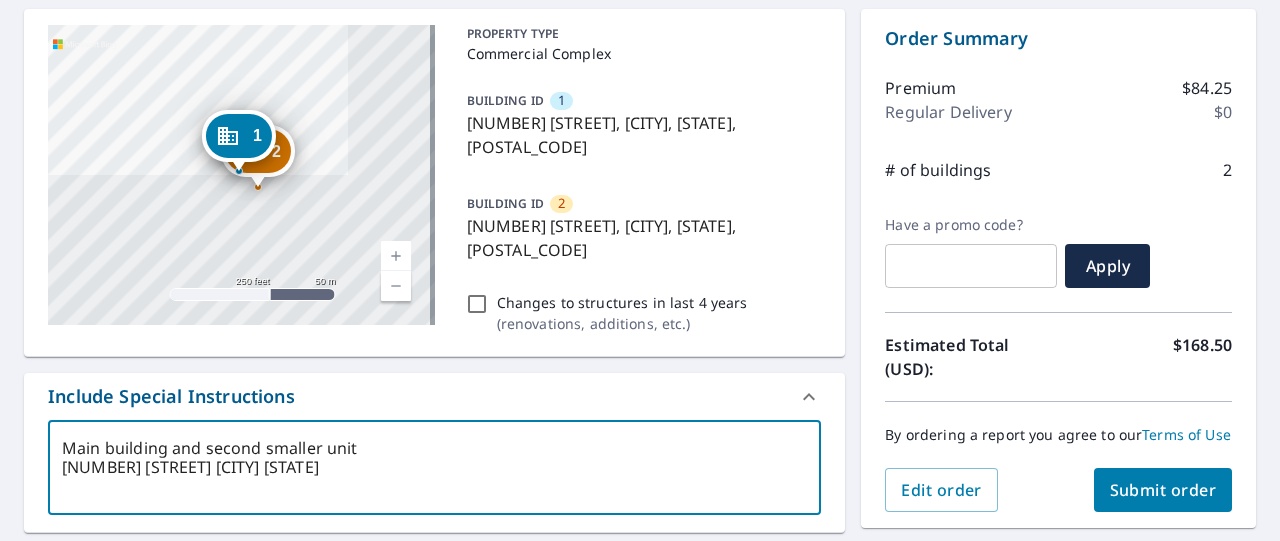 type on "Main building and second smaller unit
[NUMBER] [STREET] [CITY] [STATE]" 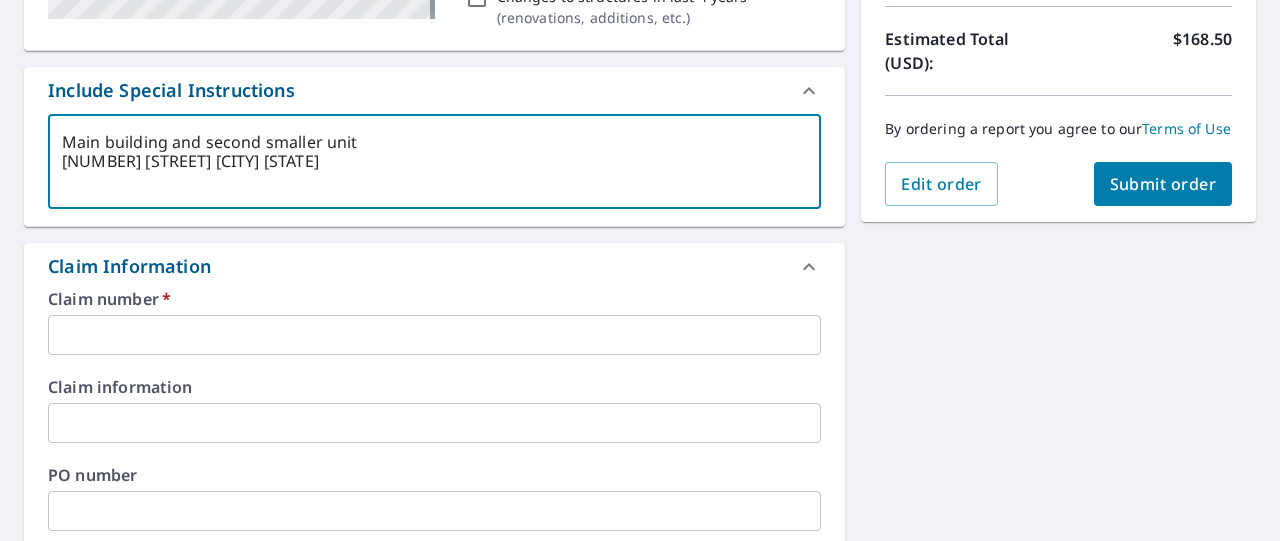 scroll, scrollTop: 500, scrollLeft: 0, axis: vertical 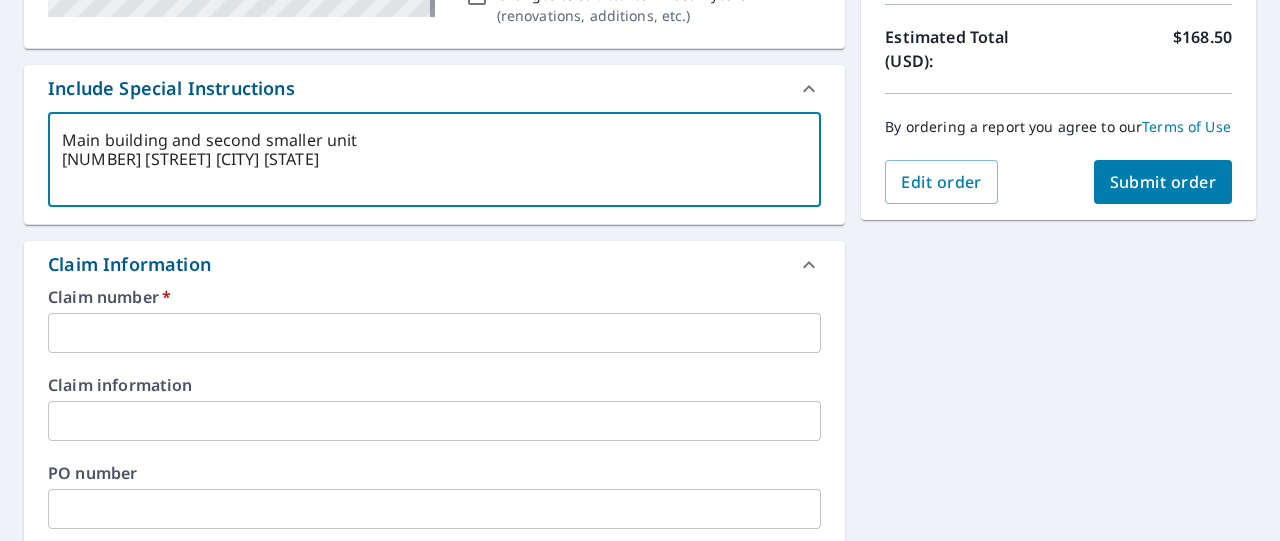 type on "Main building and second smaller unit
[NUMBER] [STREET] [CITY] [STATE]" 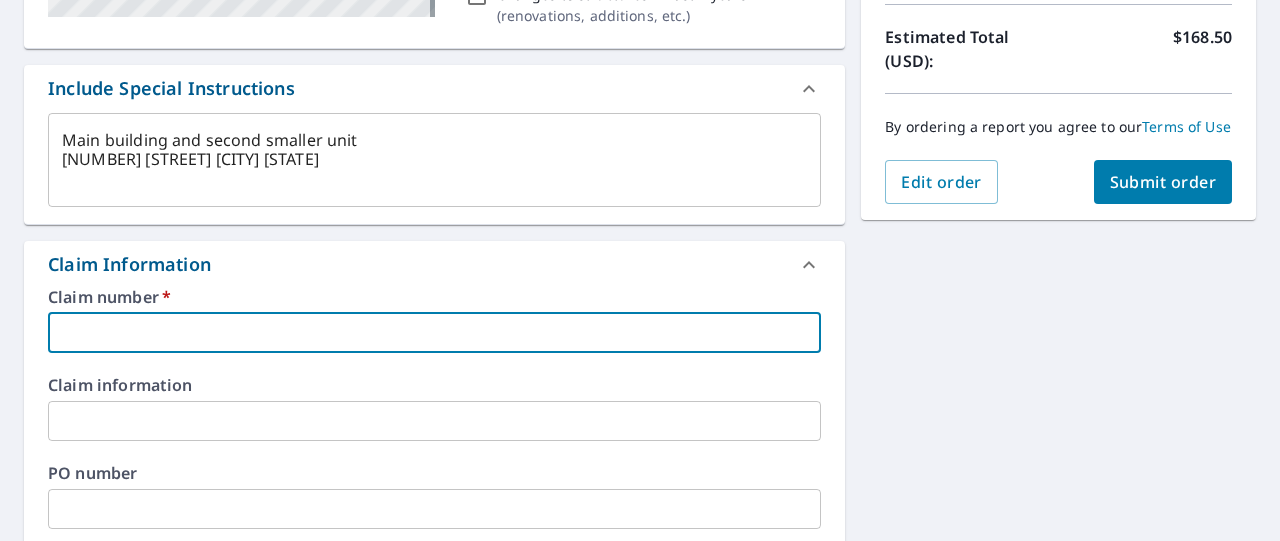 click at bounding box center [434, 333] 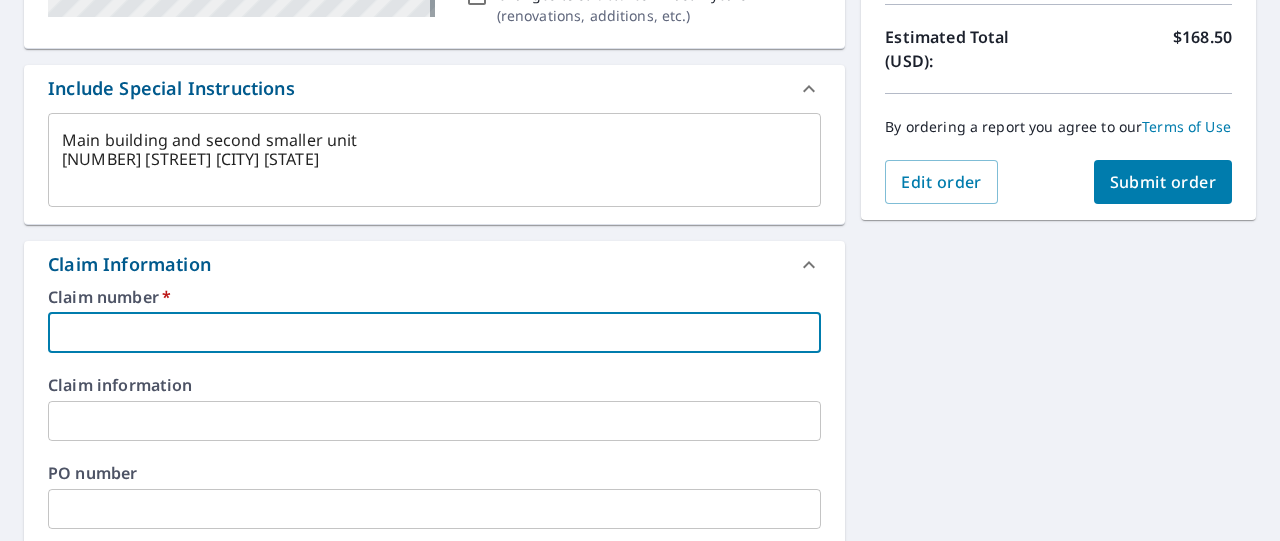 type on "x" 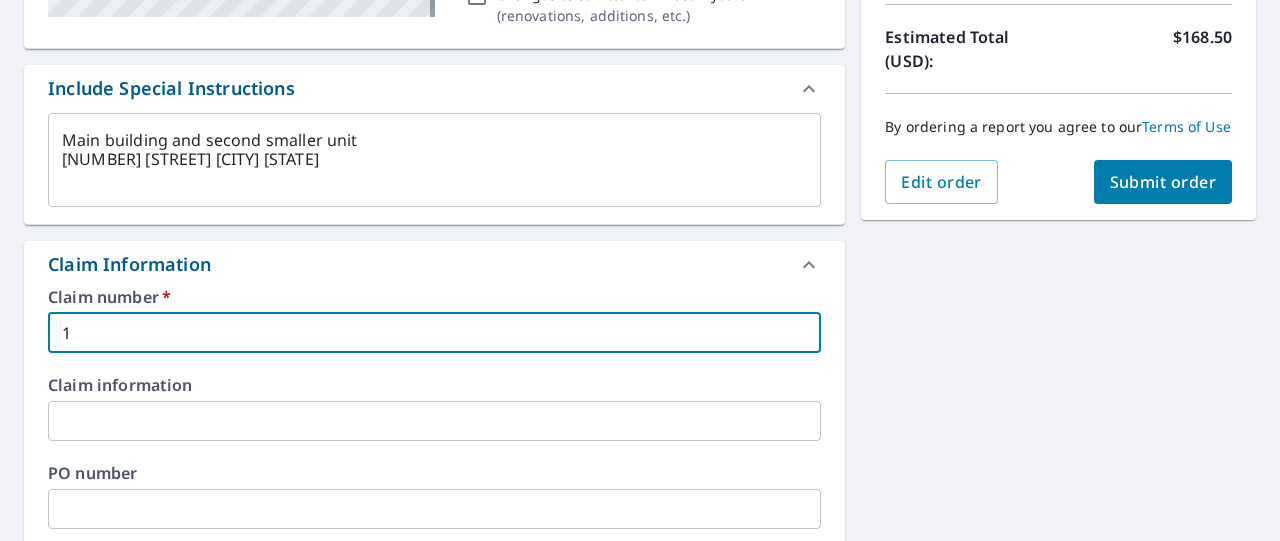 type on "x" 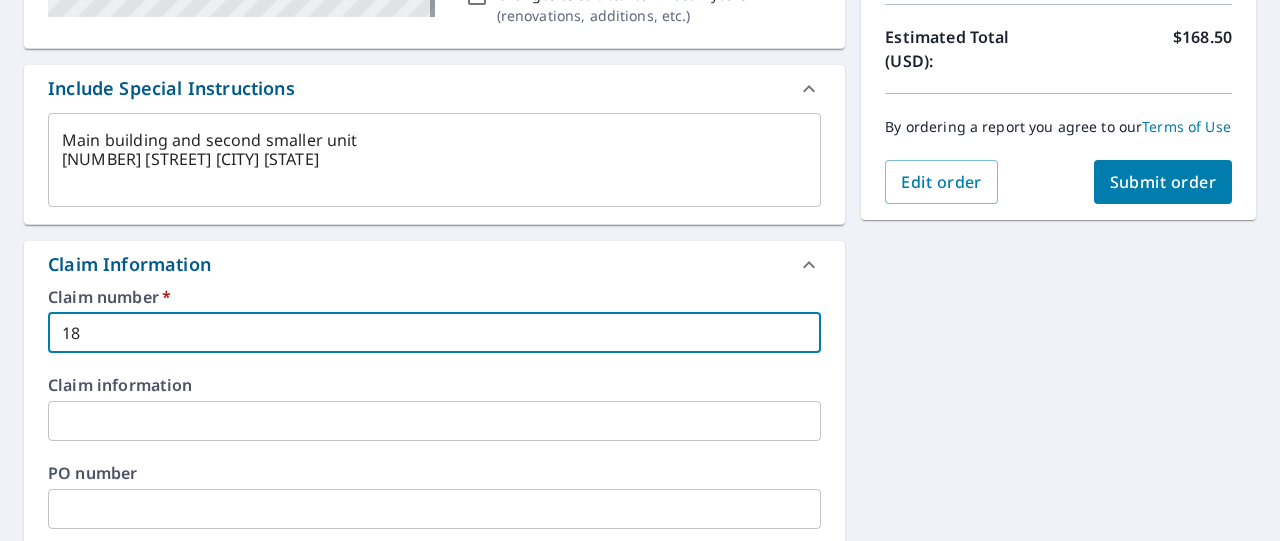 type on "x" 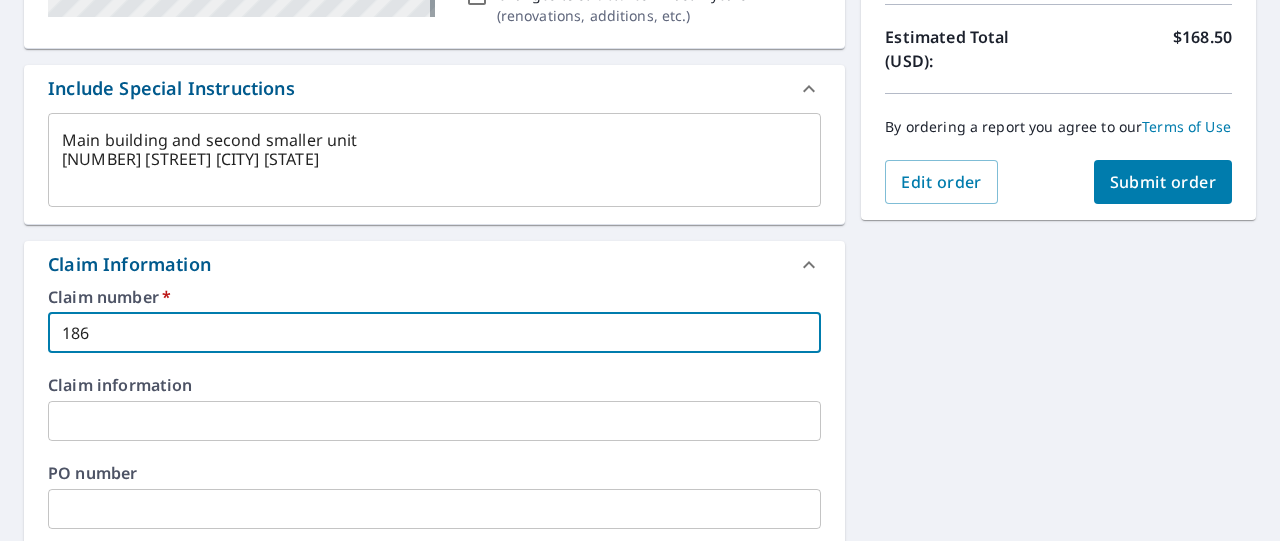 type on "x" 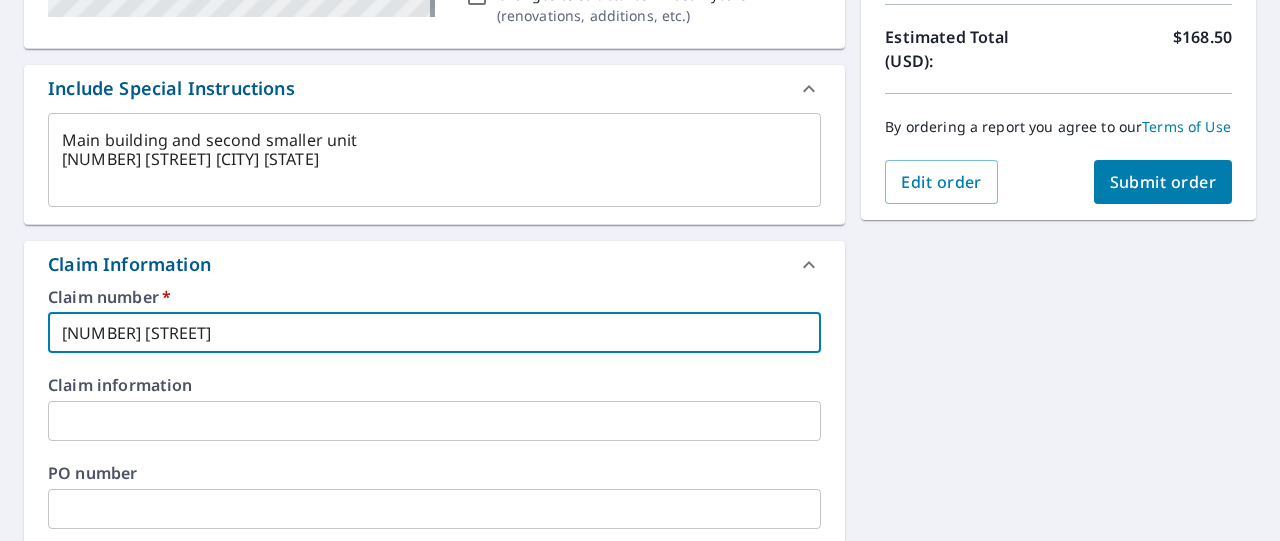 type on "x" 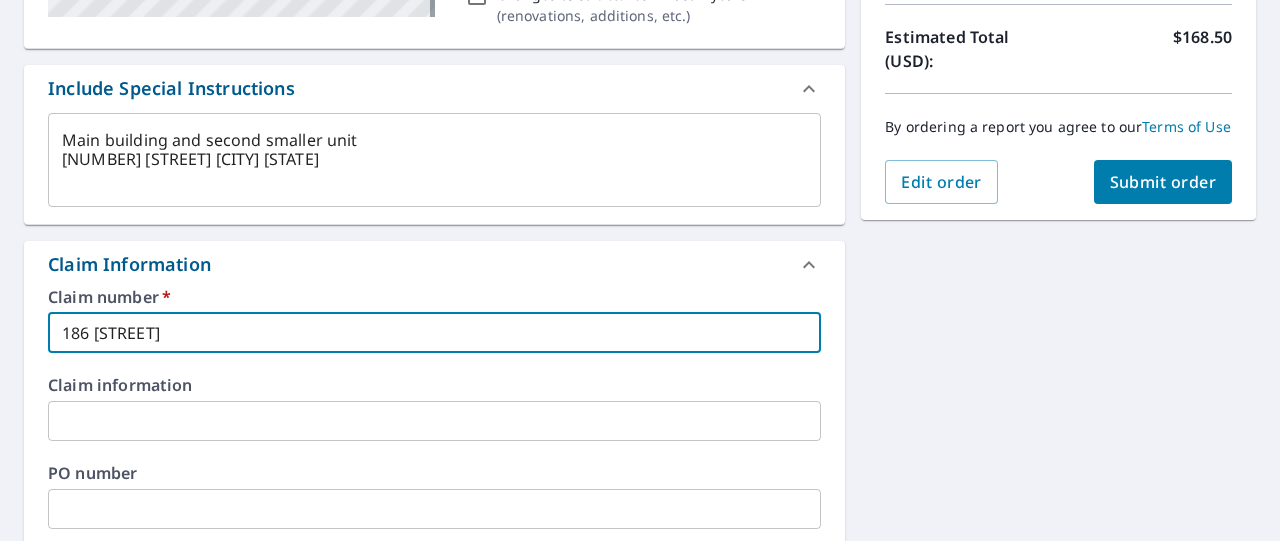 type on "x" 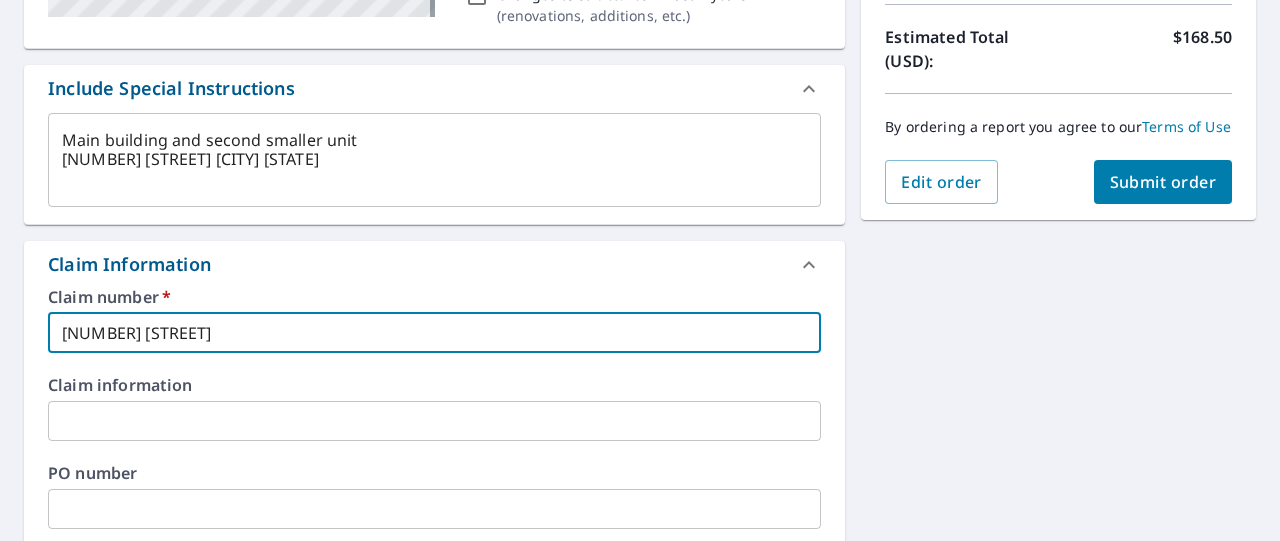 type on "x" 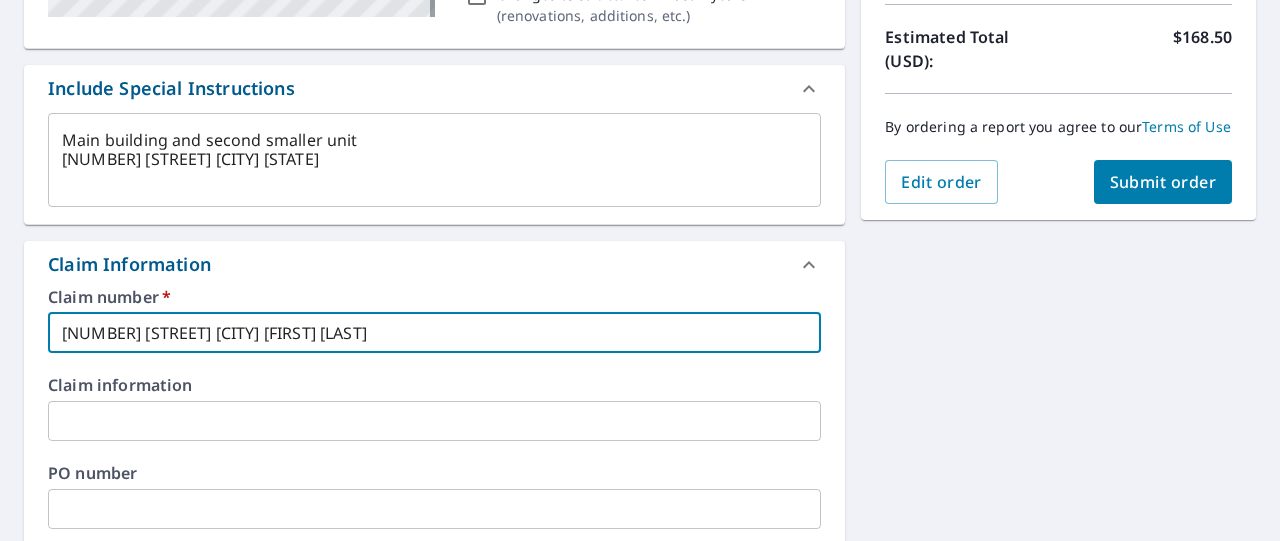 click at bounding box center [434, 421] 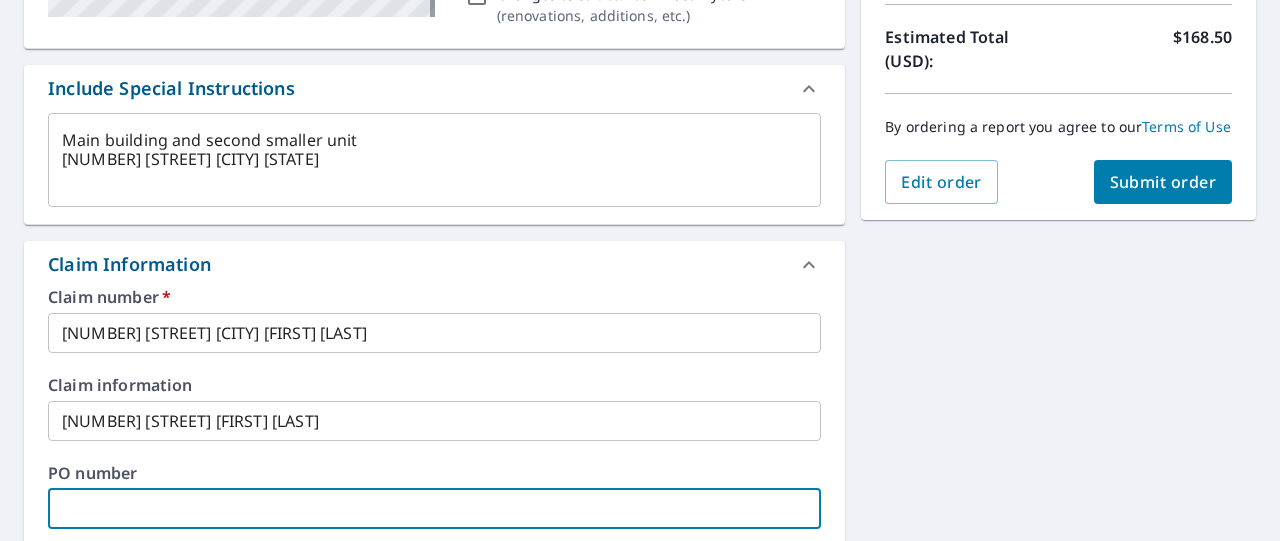 click at bounding box center [434, 509] 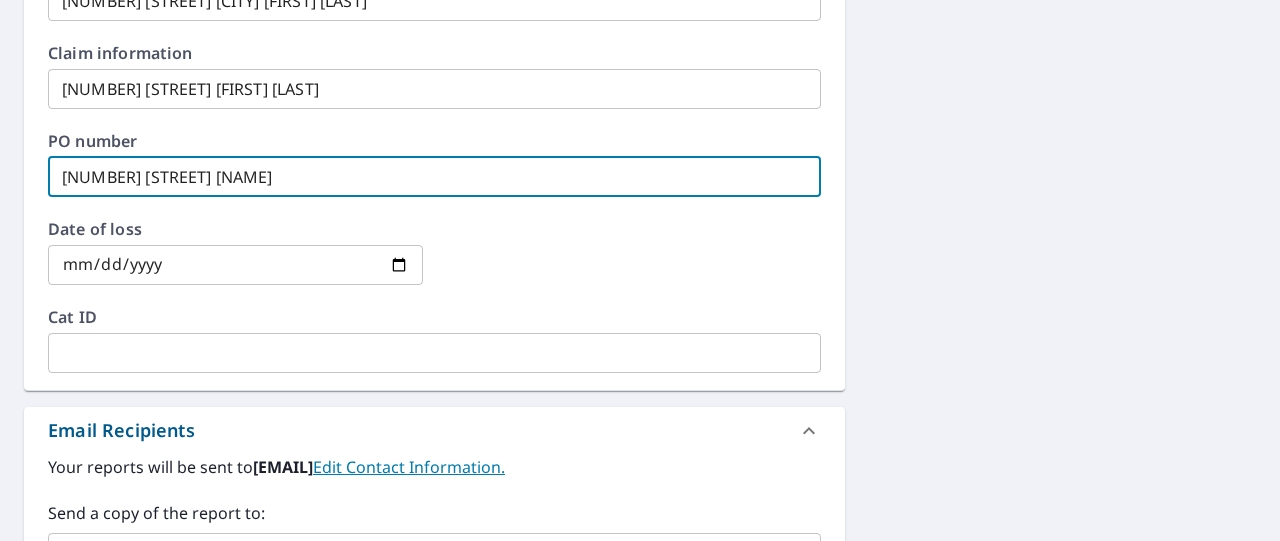 scroll, scrollTop: 836, scrollLeft: 0, axis: vertical 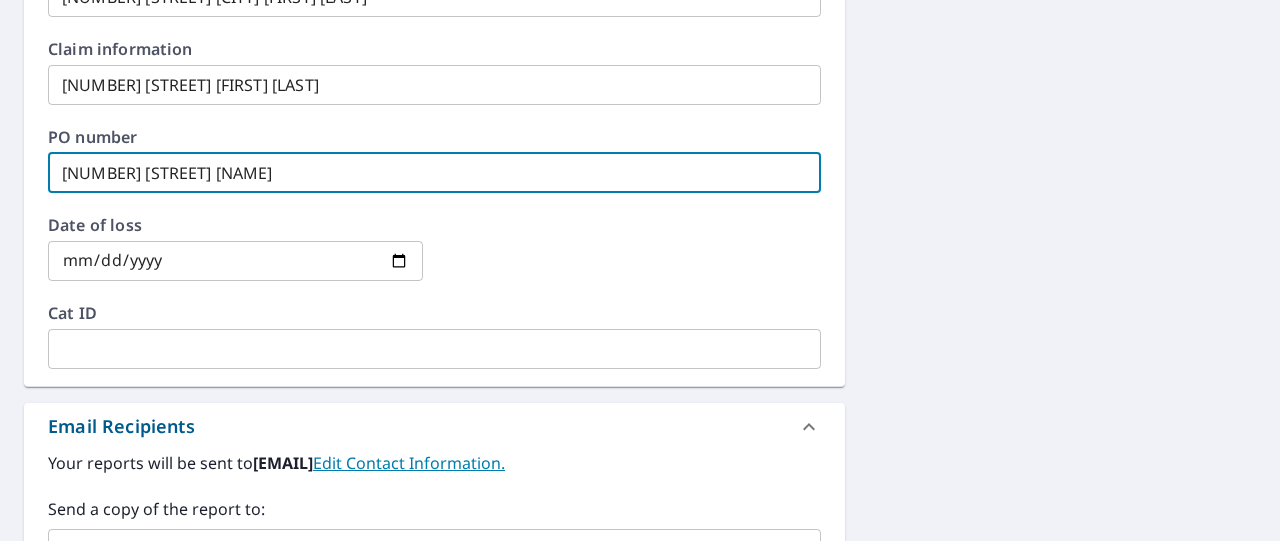 click at bounding box center (235, 261) 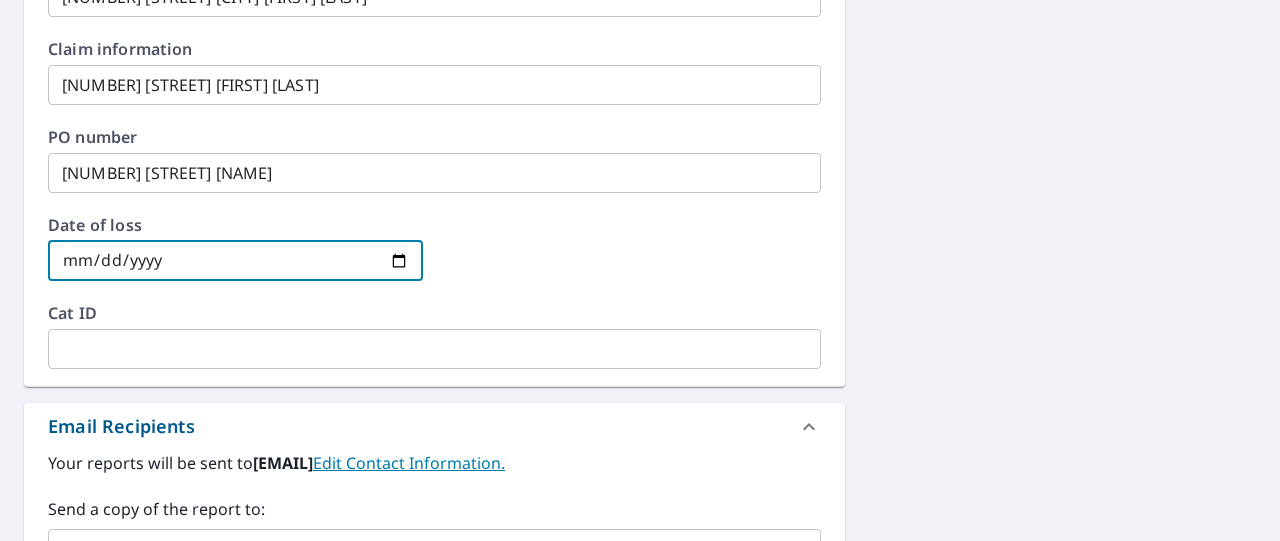click at bounding box center [434, 349] 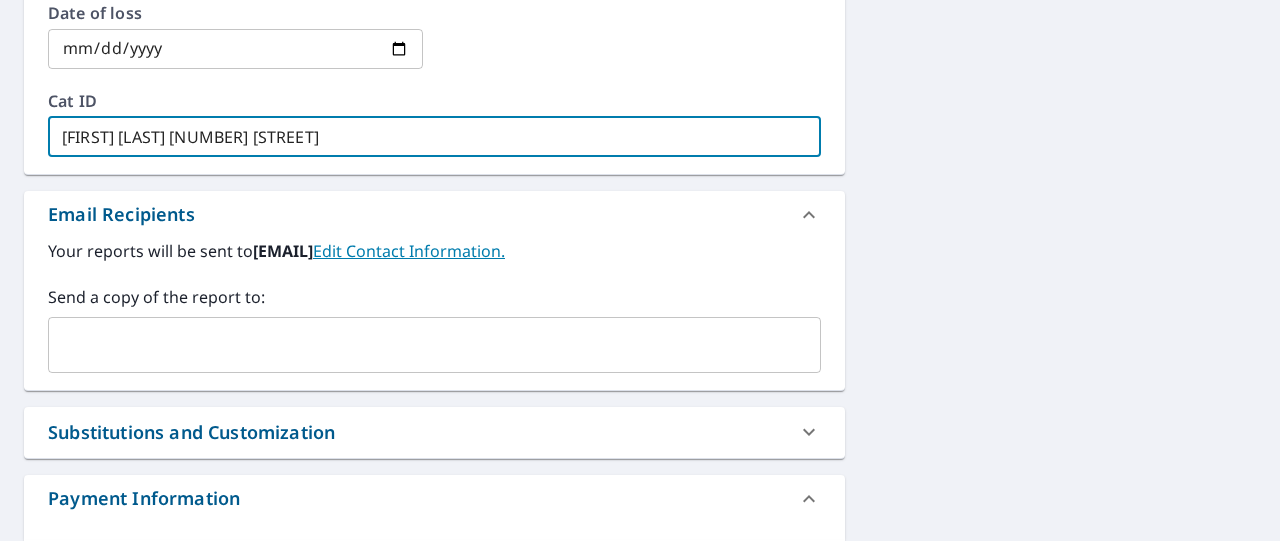 scroll, scrollTop: 1052, scrollLeft: 0, axis: vertical 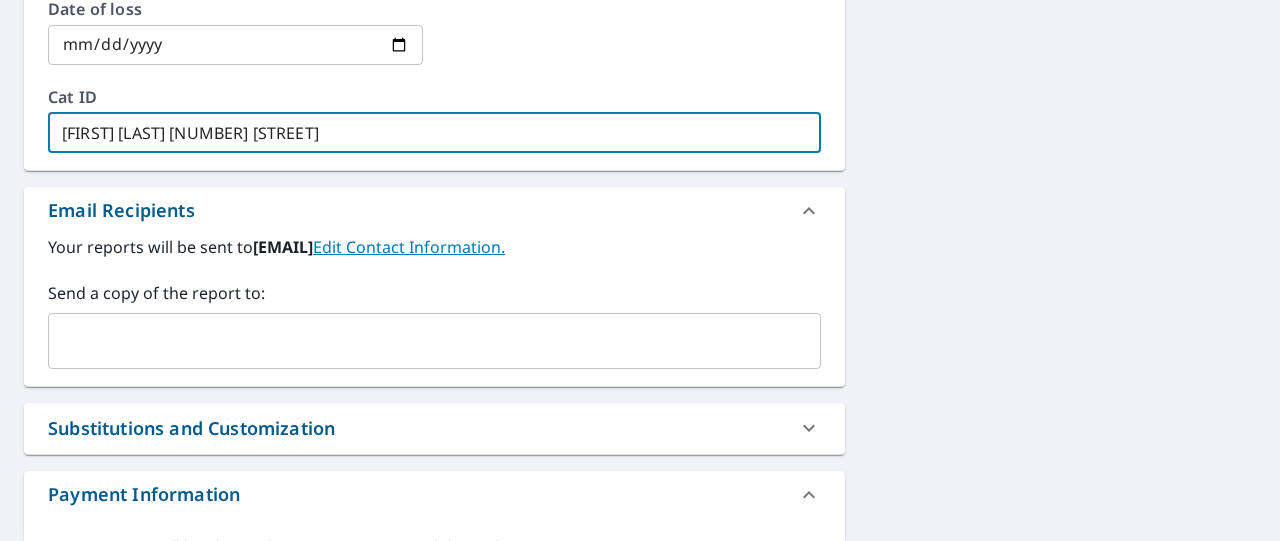 click at bounding box center [419, 341] 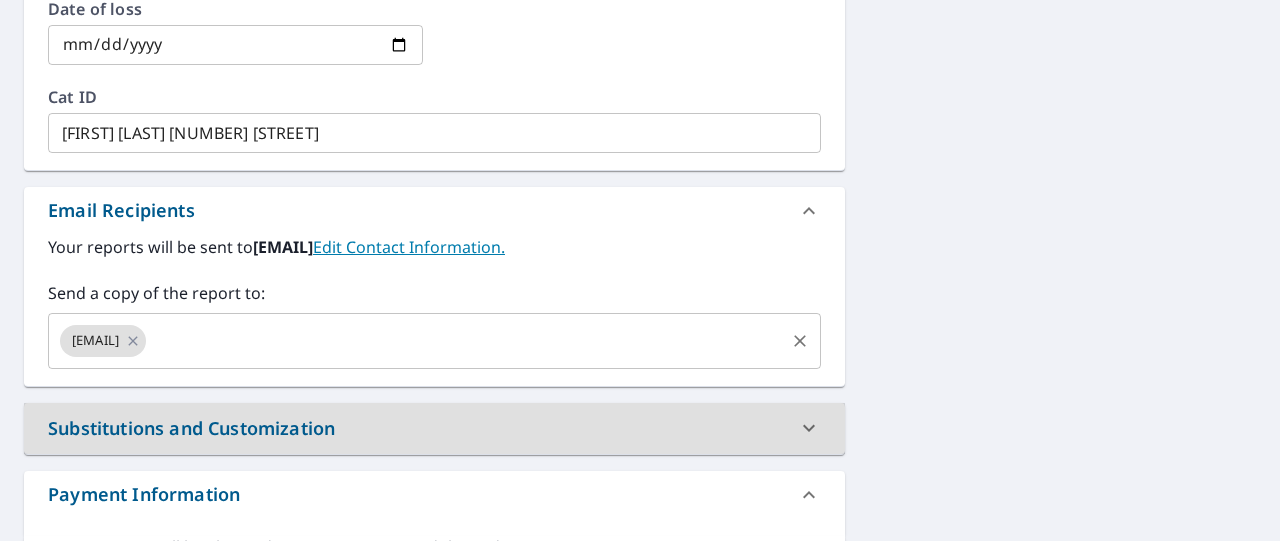 click at bounding box center (465, 341) 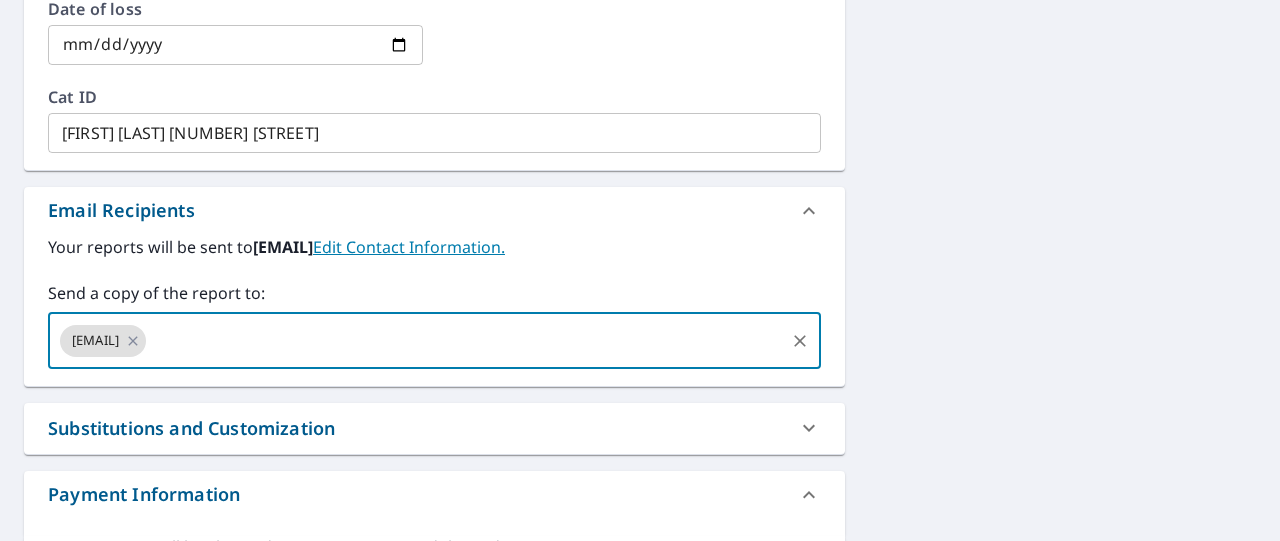 click on "2 [NUMBER] [STREET] [CITY] [STATE] [POSTAL_CODE] 1 [NUMBER] [STREET] [CITY] [STATE] [POSTAL_CODE] Aerial Road A standard road map Aerial A detailed look from above Labels Labels 250 feet 50 m © 2025 TomTom, © 2025 Maxar, © 2025 Microsoft Corporation,  © OpenStreetMap Terms PROPERTY TYPE Commercial Complex BUILDING ID 1 [NUMBER] [STREET], [CITY], [STATE], [POSTAL_CODE] BUILDING ID 2 [NUMBER] [STREET], [CITY], [STATE], [POSTAL_CODE] Changes to structures in last 4 years ( renovations, additions, etc. ) Include Special Instructions Main building and second smaller unit
[NUMBER] [STREET] [STATE] x ​ Claim Information Claim number   * [NUMBER] [STREET] [CITY] [FIRST] [LAST] ​ Claim information [NUMBER] [STREET] [FIRST] [LAST] ​ PO number [NUMBER] [STREET] [FIRST] [LAST] ​ Date of loss [DATE] ​ Cat ID [FIRST] [LAST] [NUMBER] [STREET] ​ Email Recipients Your reports will be sent to [EMAIL].  Edit Contact Information. Send a copy of the report to: [EMAIL] ​ Substitutions and Customization Roof measurement report substitutions Yes No Ask" at bounding box center (640, -126) 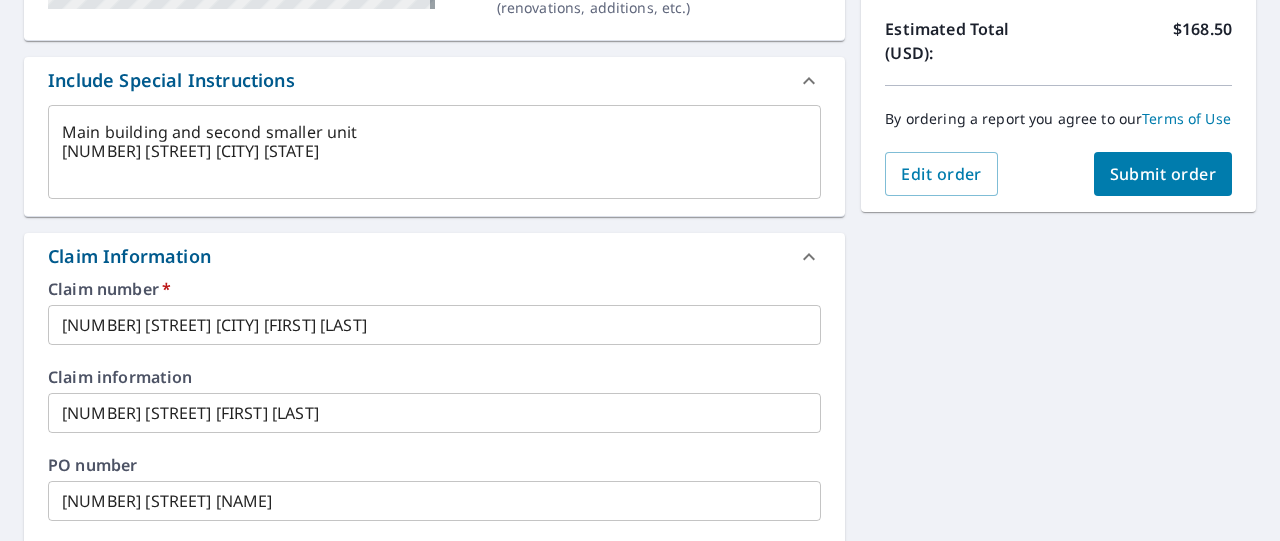 scroll, scrollTop: 475, scrollLeft: 0, axis: vertical 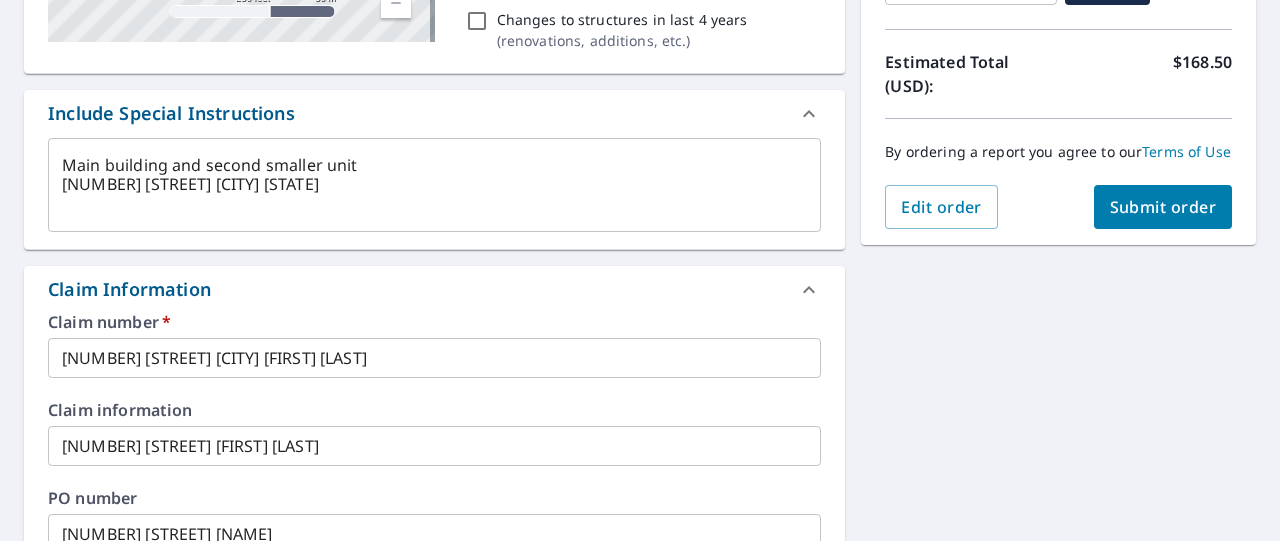 click on "Submit order" at bounding box center [1163, 207] 